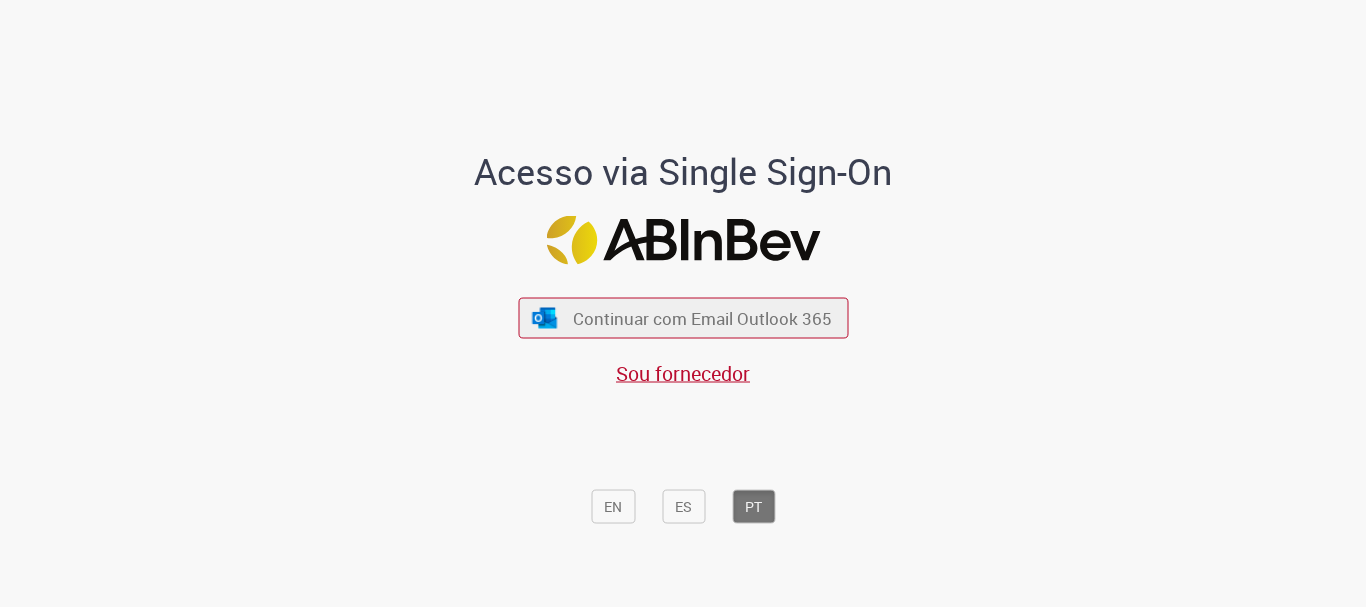 scroll, scrollTop: 0, scrollLeft: 0, axis: both 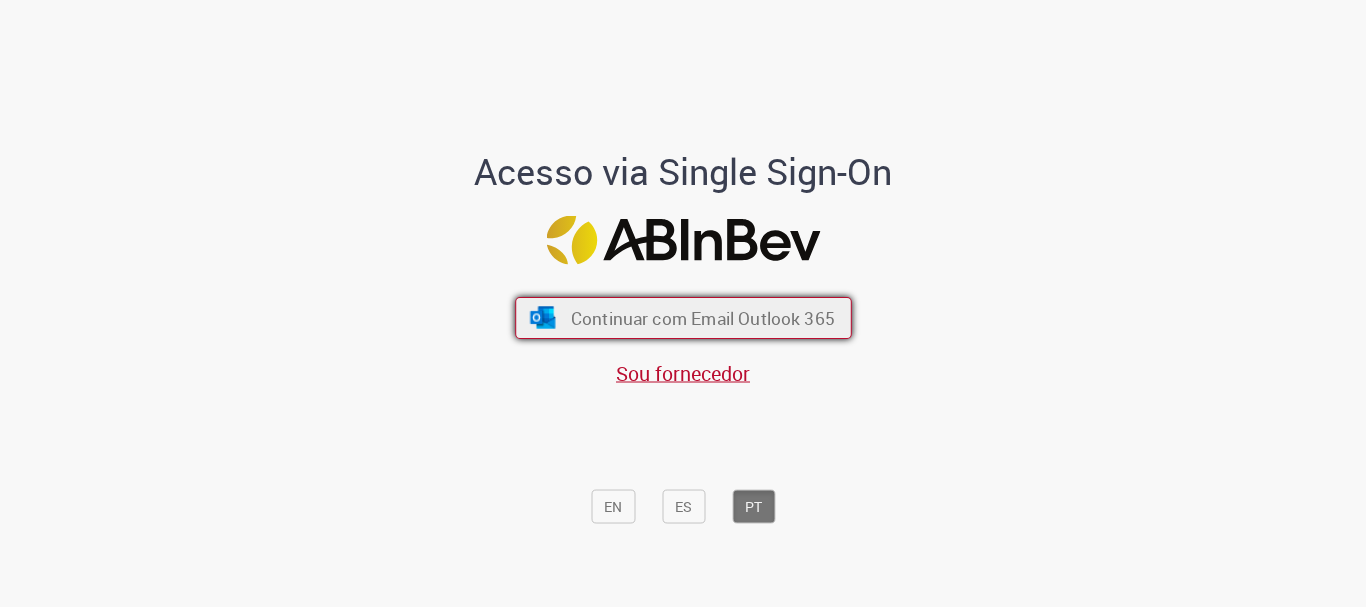 click on "Continuar com Email Outlook 365" at bounding box center (702, 318) 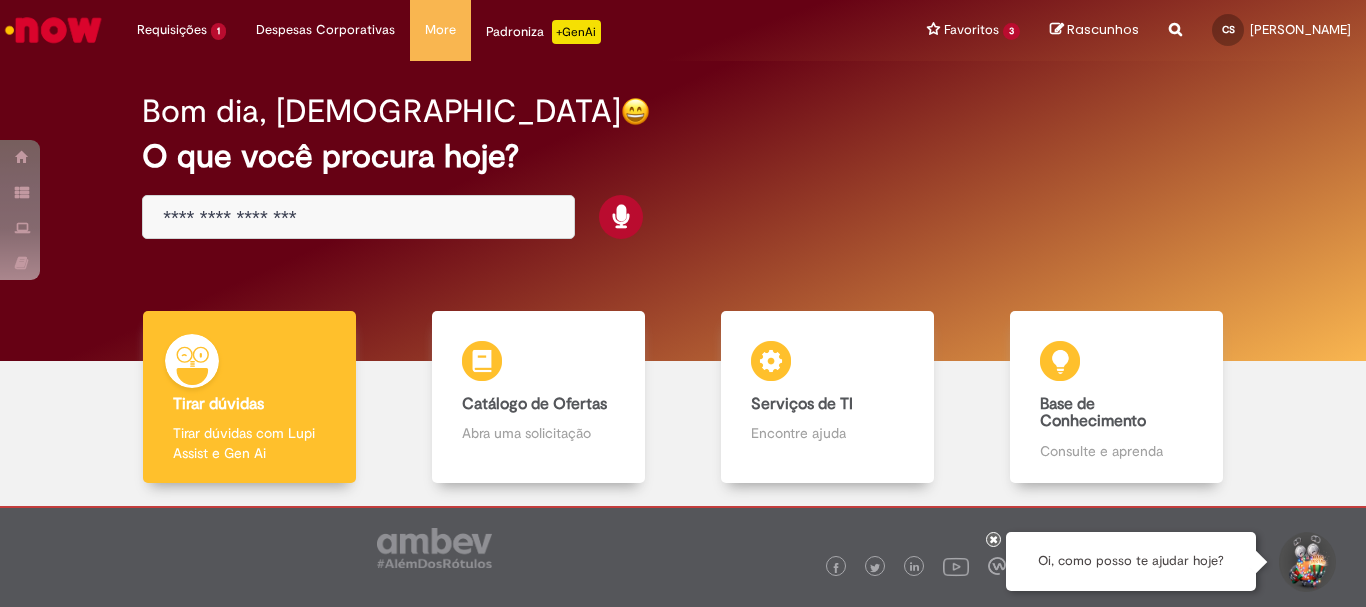 scroll, scrollTop: 0, scrollLeft: 0, axis: both 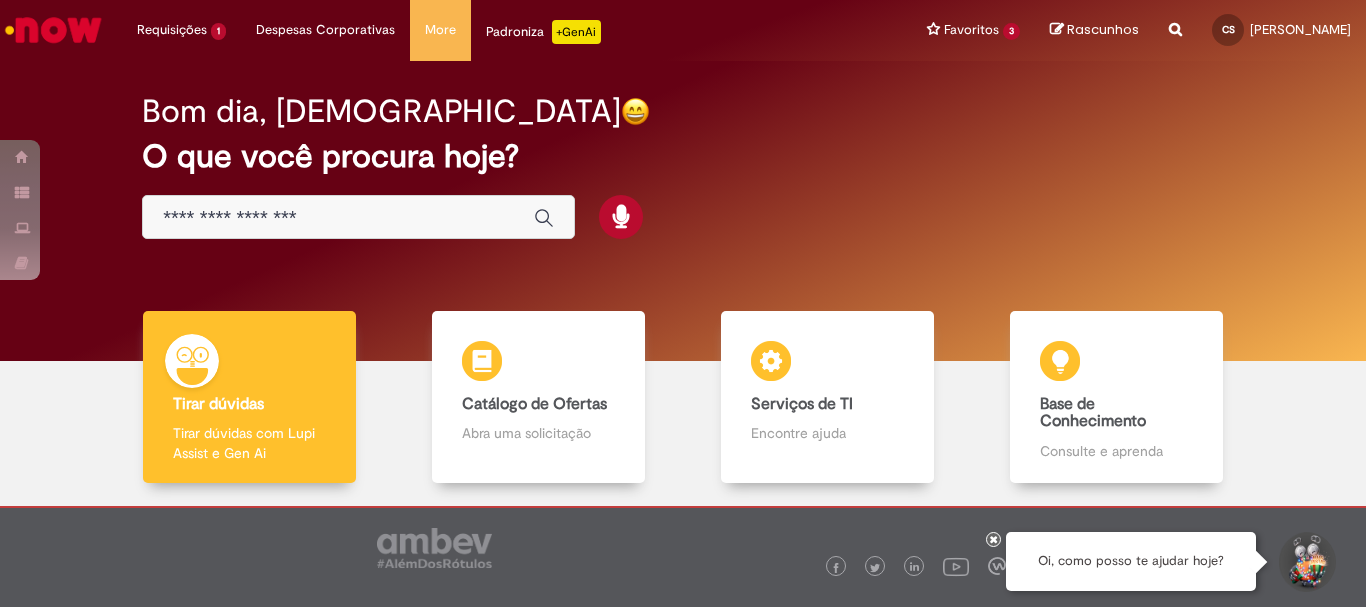 click at bounding box center [1306, 562] 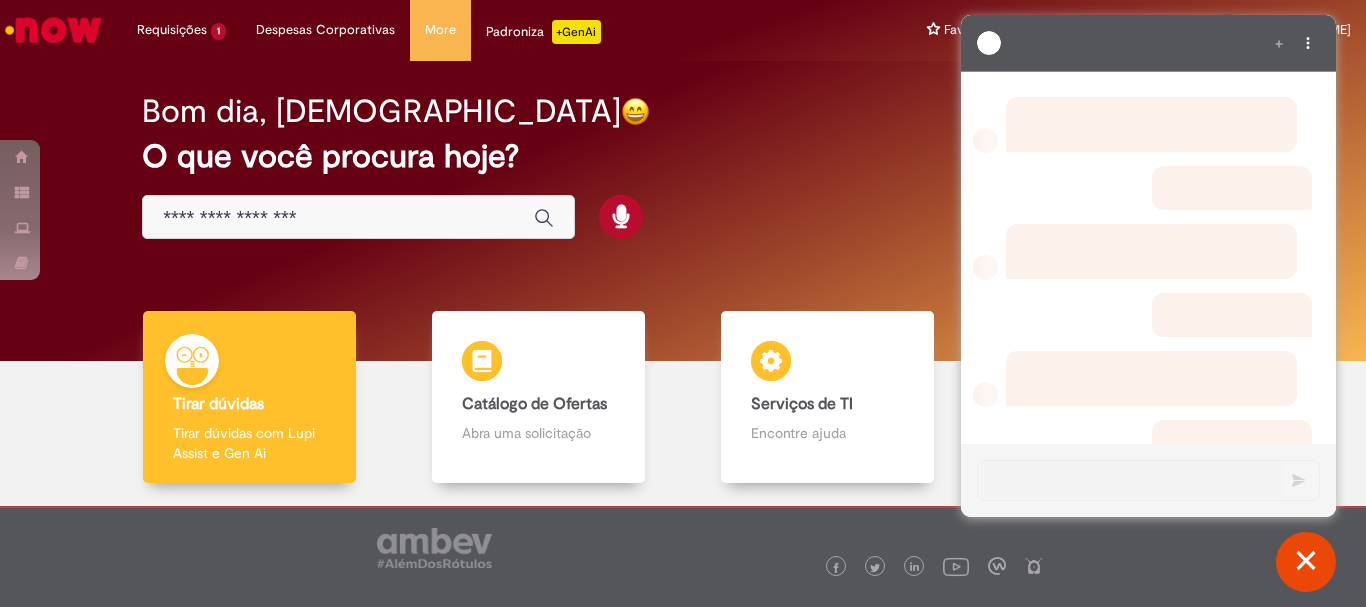 scroll, scrollTop: 0, scrollLeft: 0, axis: both 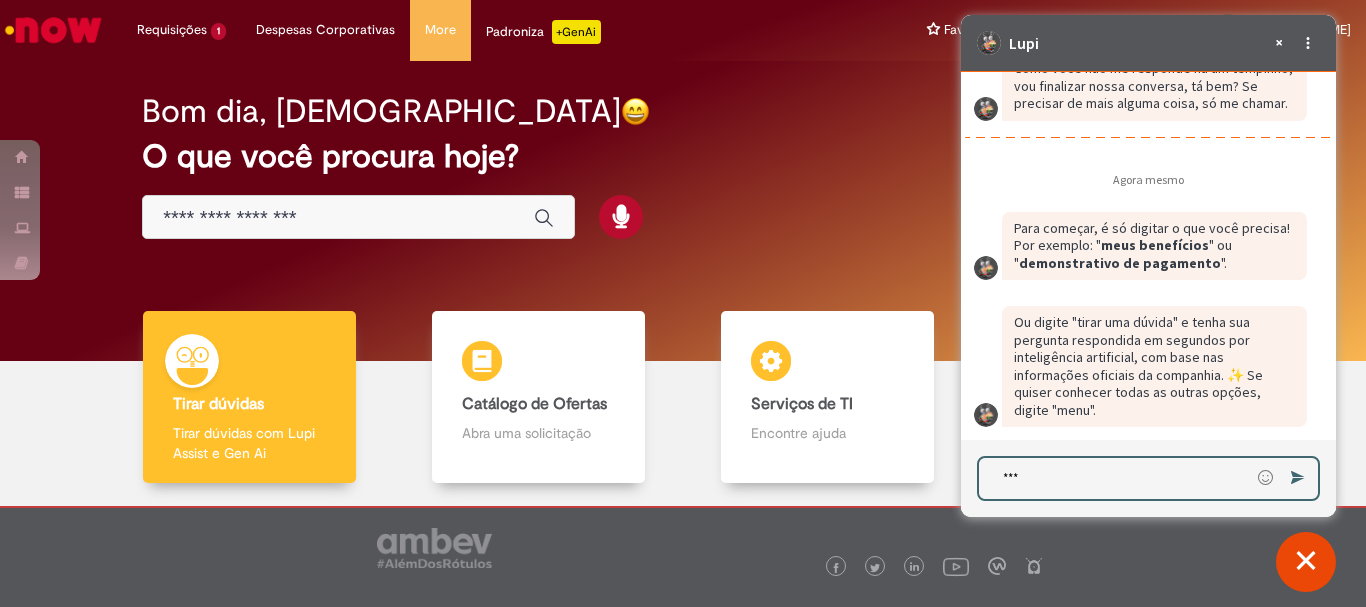 type on "****" 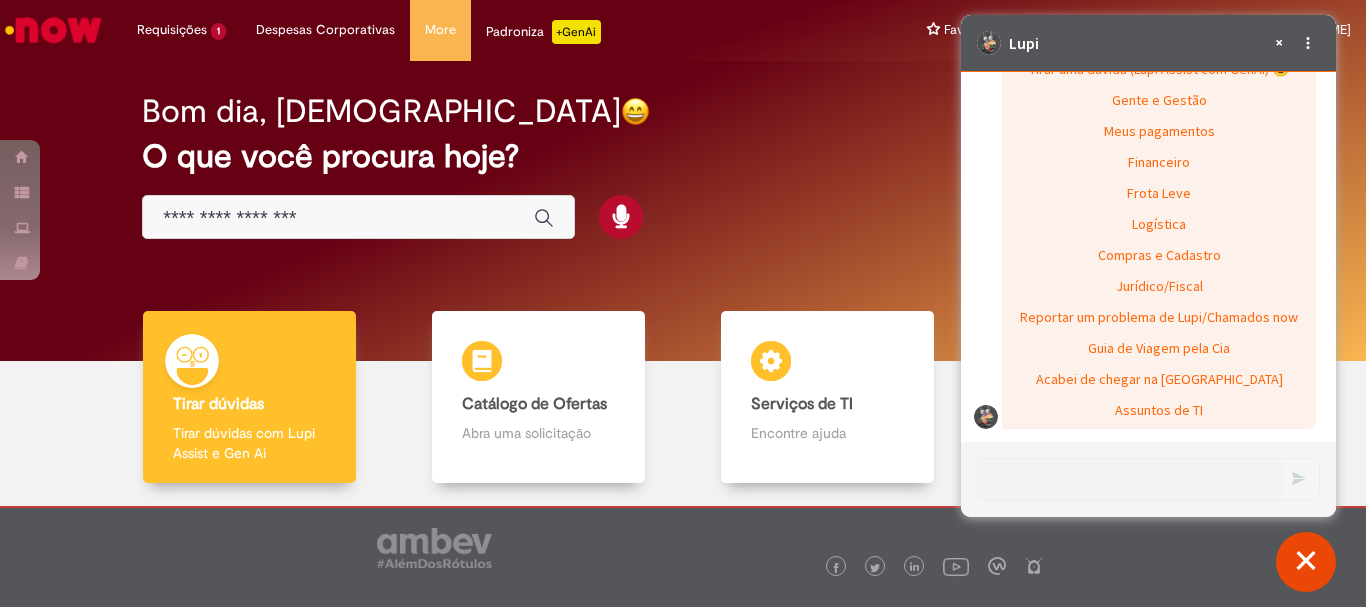 scroll, scrollTop: 3004, scrollLeft: 0, axis: vertical 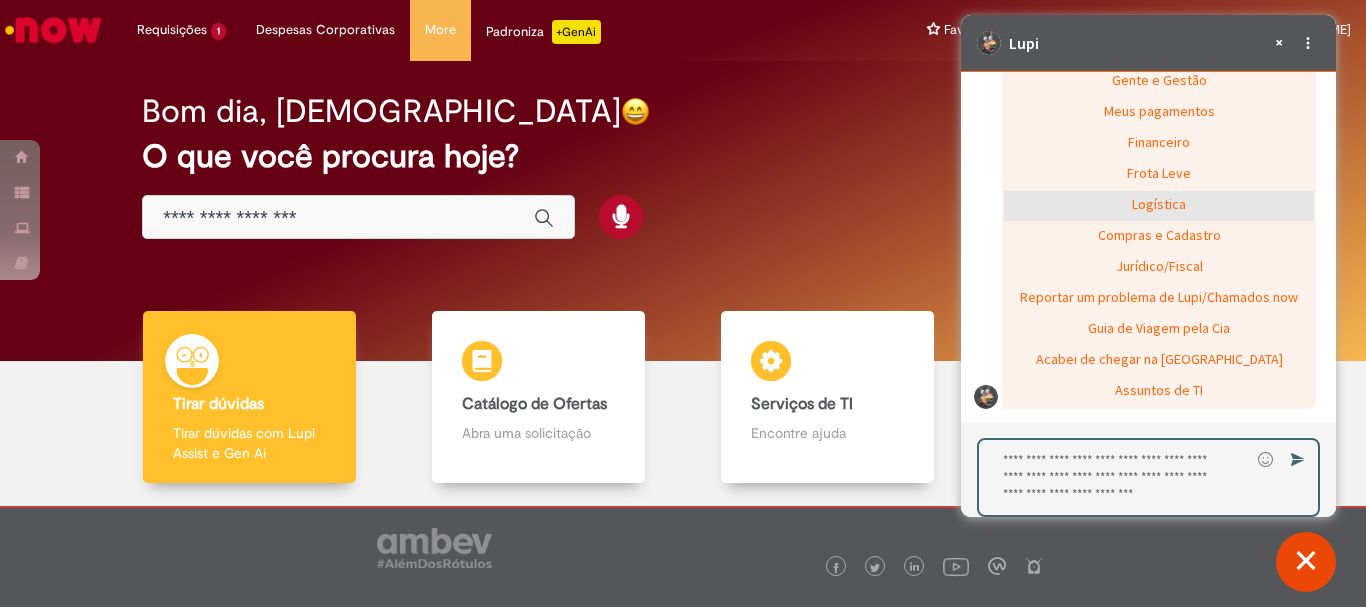 click on "Logística" 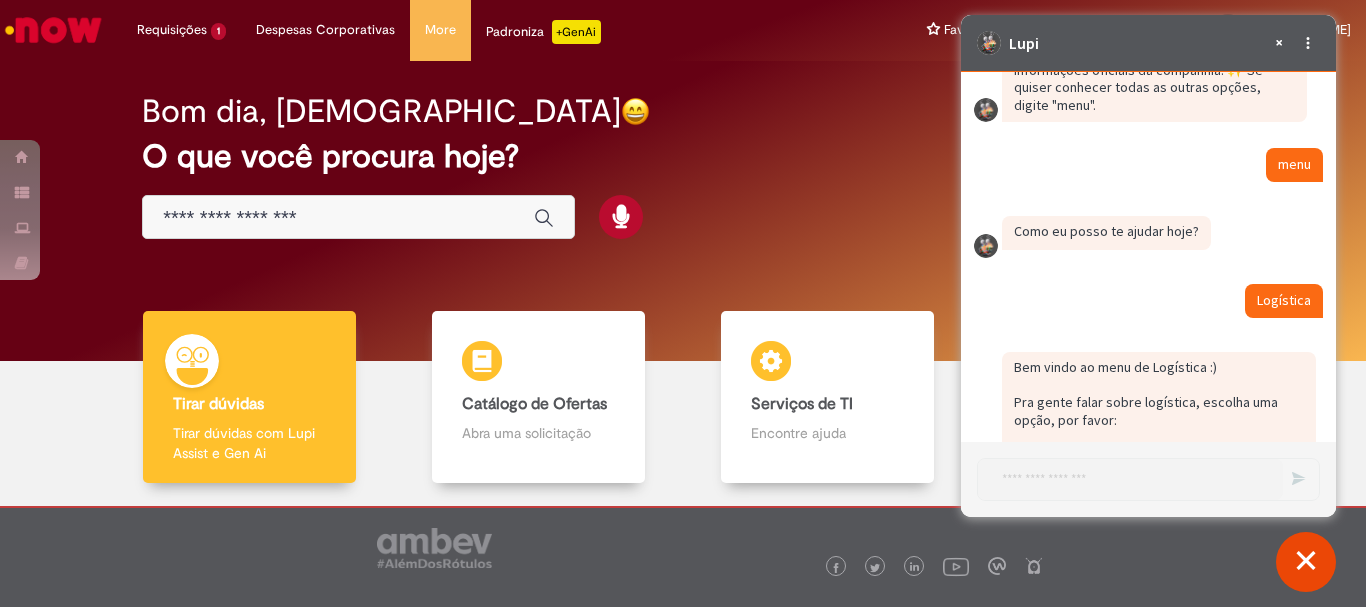scroll, scrollTop: 2976, scrollLeft: 0, axis: vertical 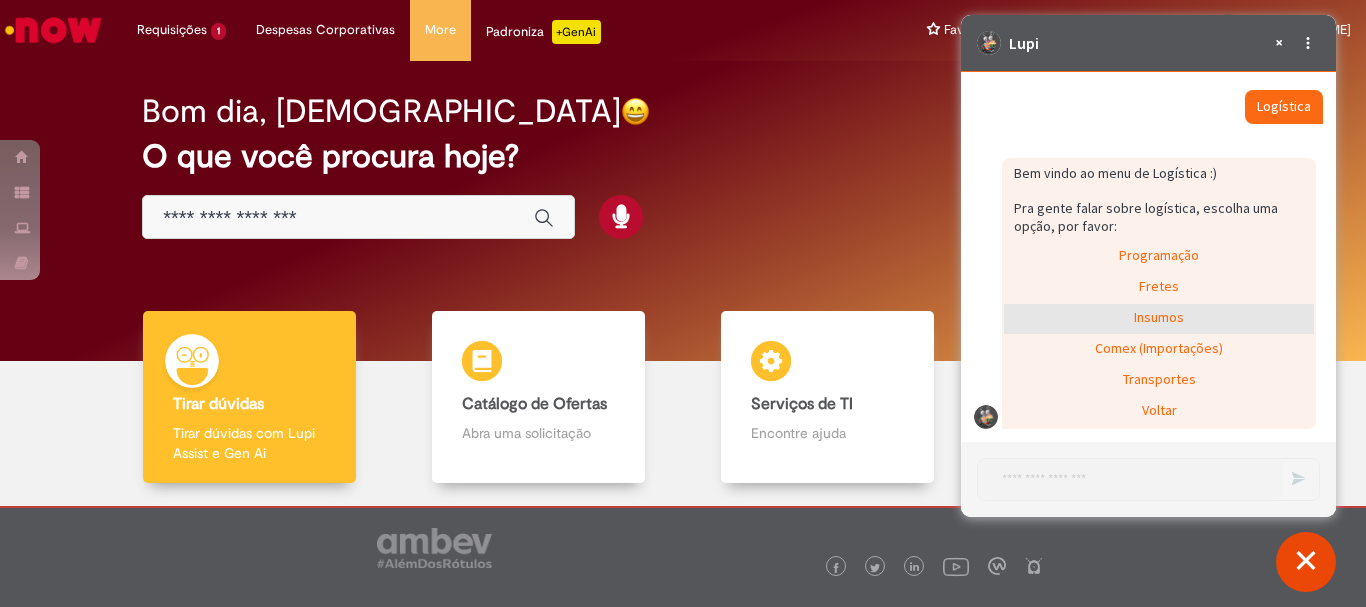 click on "Insumos" 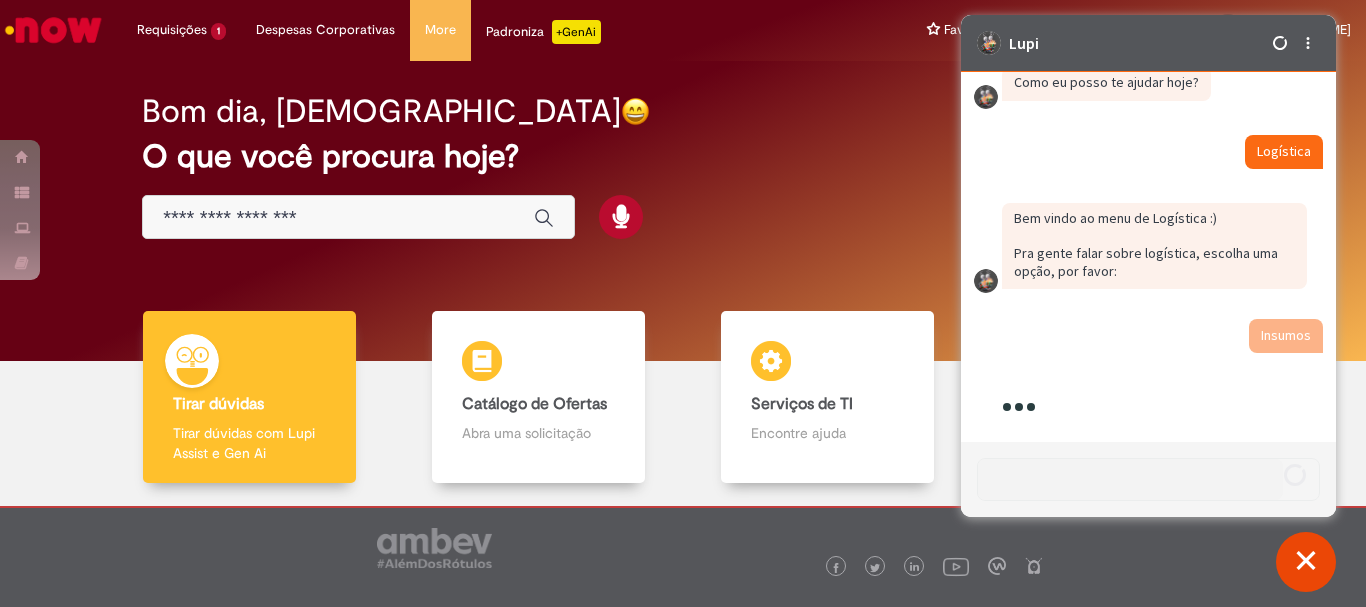 scroll, scrollTop: 2931, scrollLeft: 0, axis: vertical 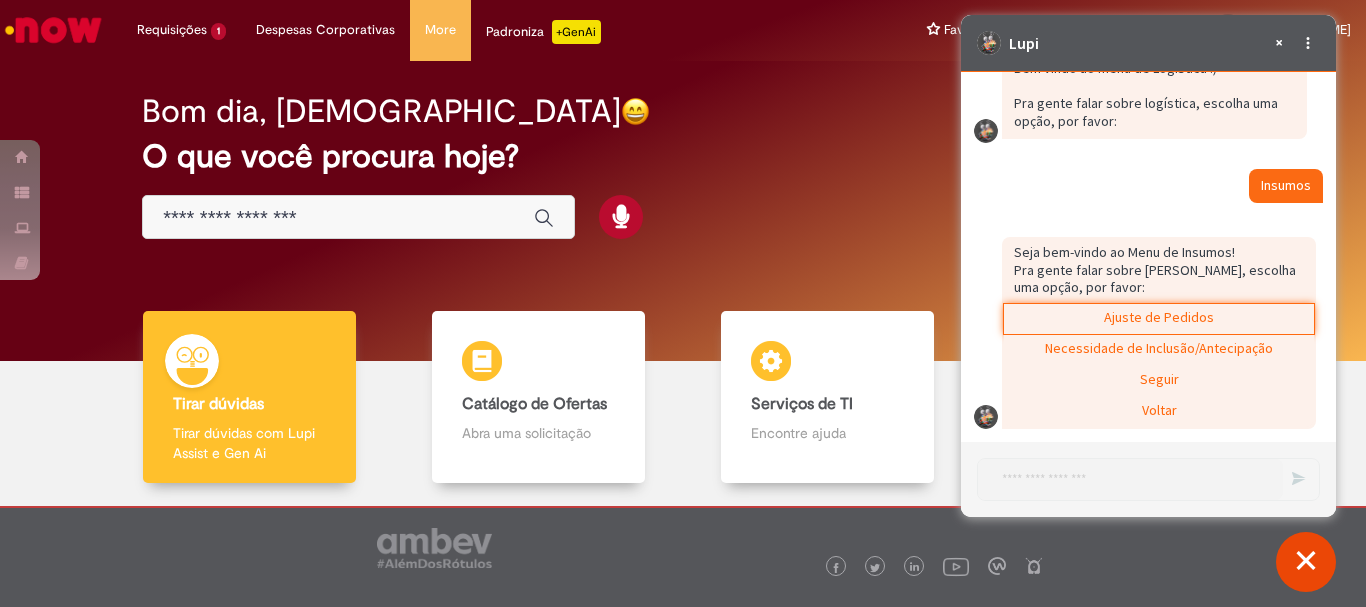 click on "Ajuste de Pedidos" 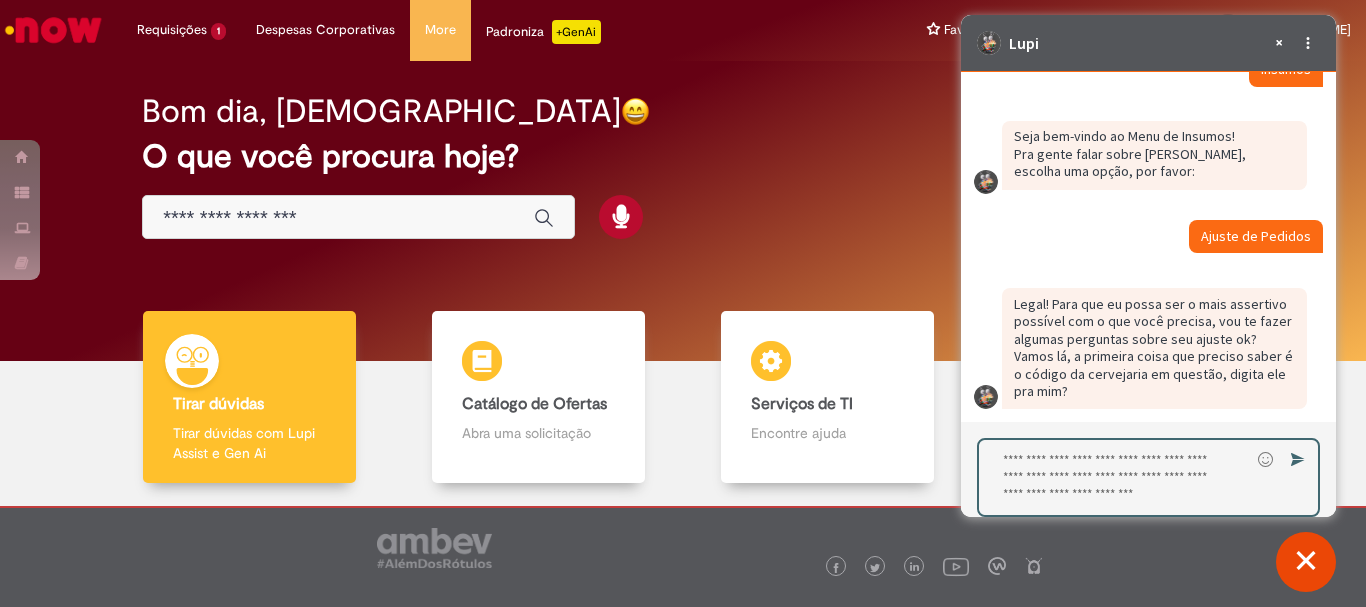 scroll, scrollTop: 3197, scrollLeft: 0, axis: vertical 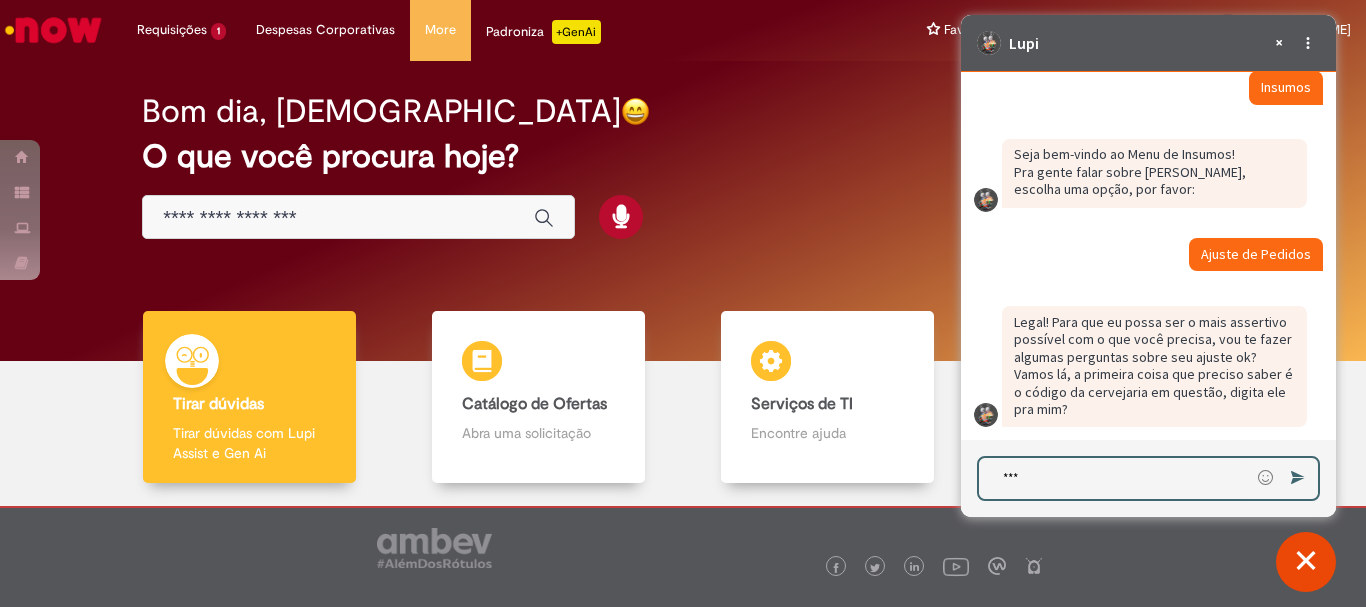type on "****" 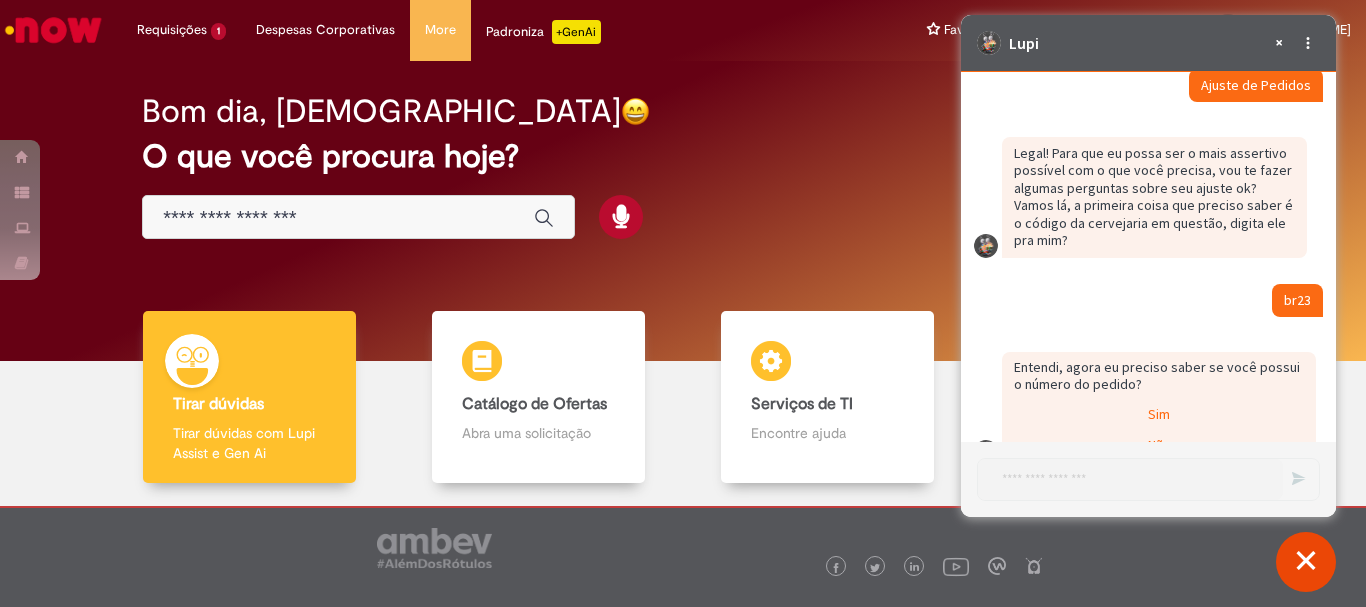scroll, scrollTop: 3383, scrollLeft: 0, axis: vertical 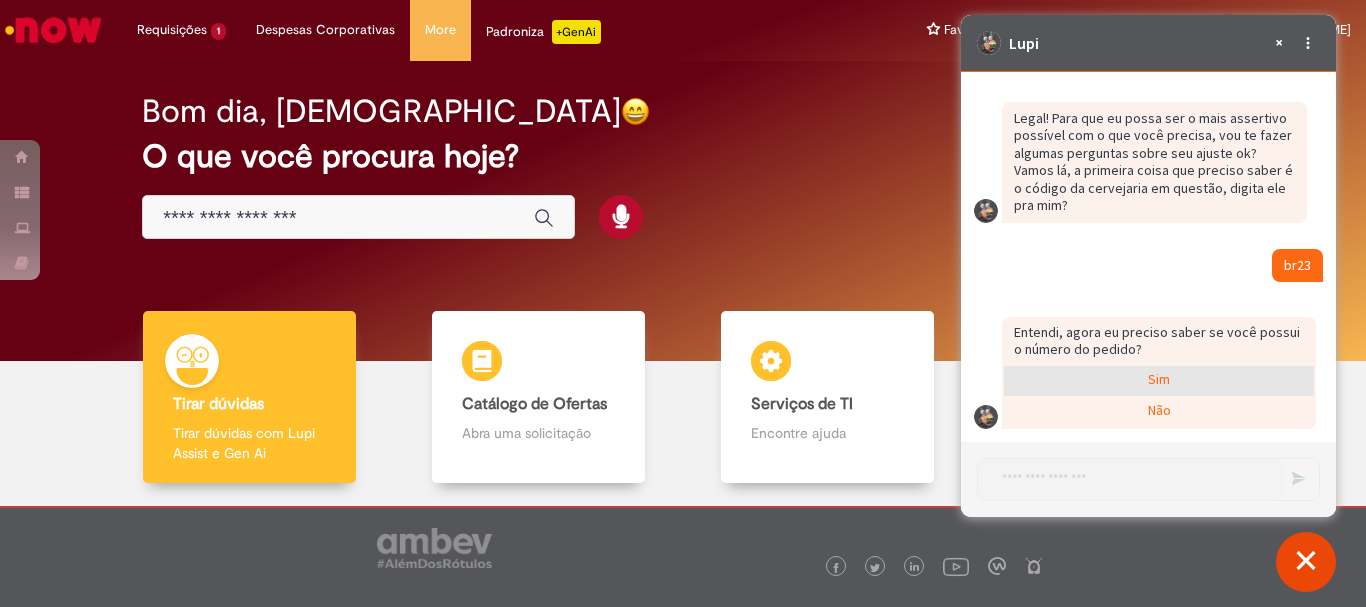 click on "Sim" 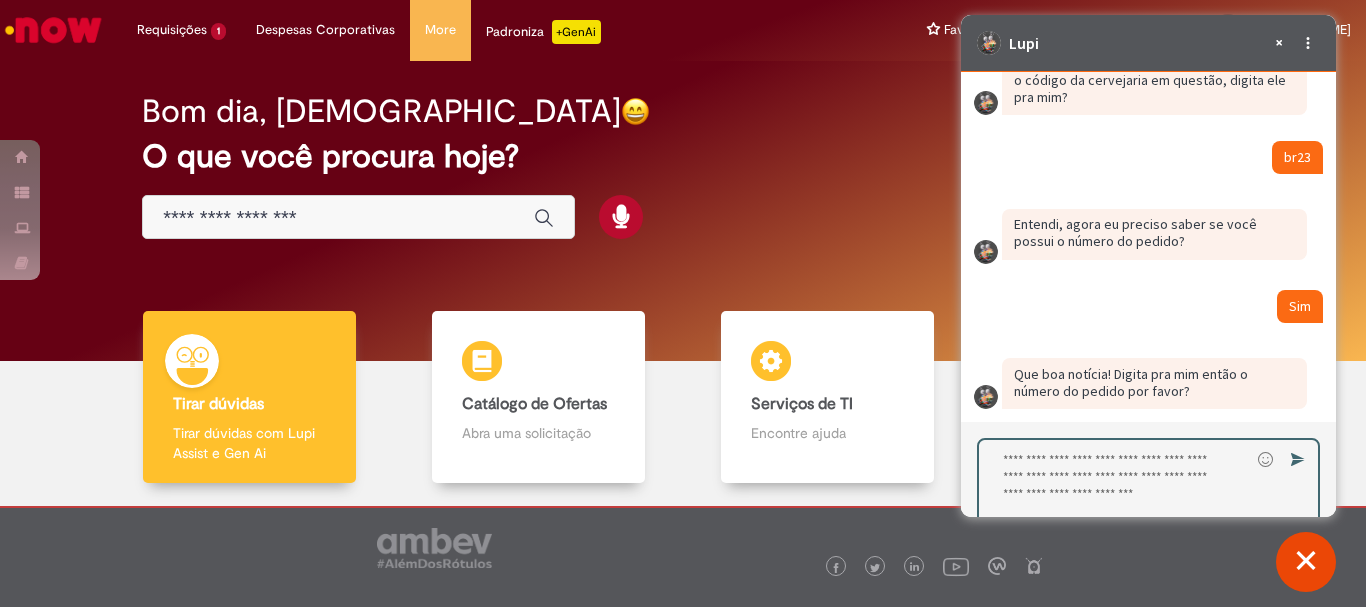 scroll, scrollTop: 3491, scrollLeft: 0, axis: vertical 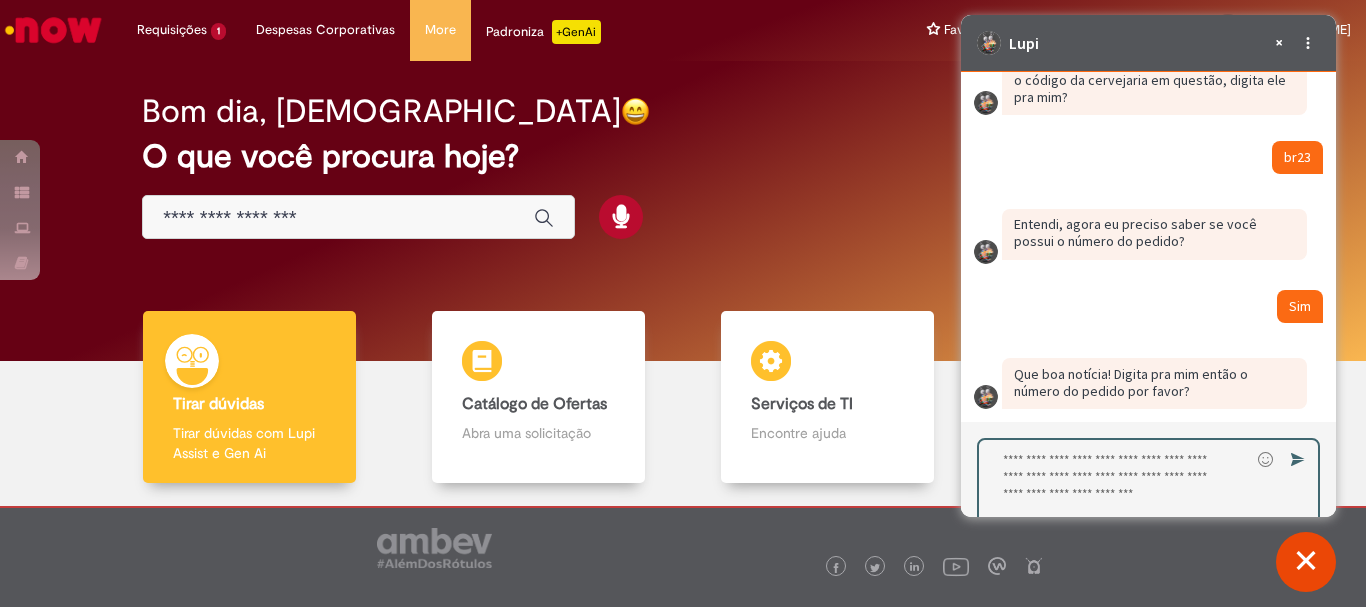 click at bounding box center [1114, 486] 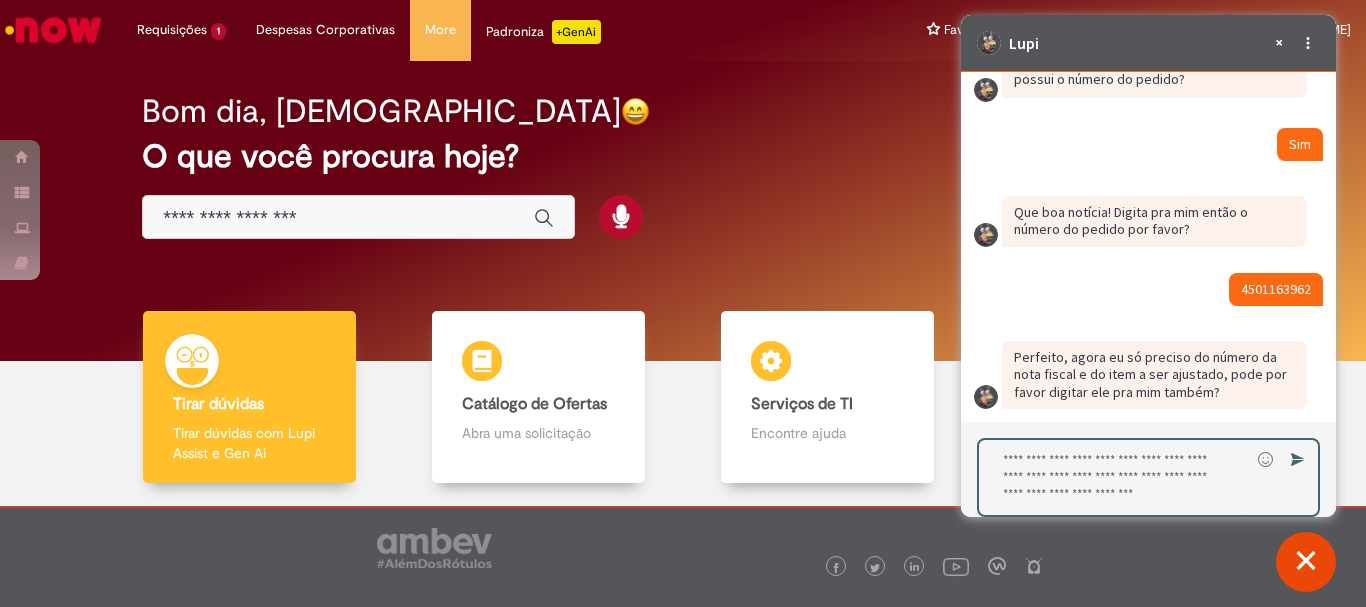 scroll, scrollTop: 3653, scrollLeft: 0, axis: vertical 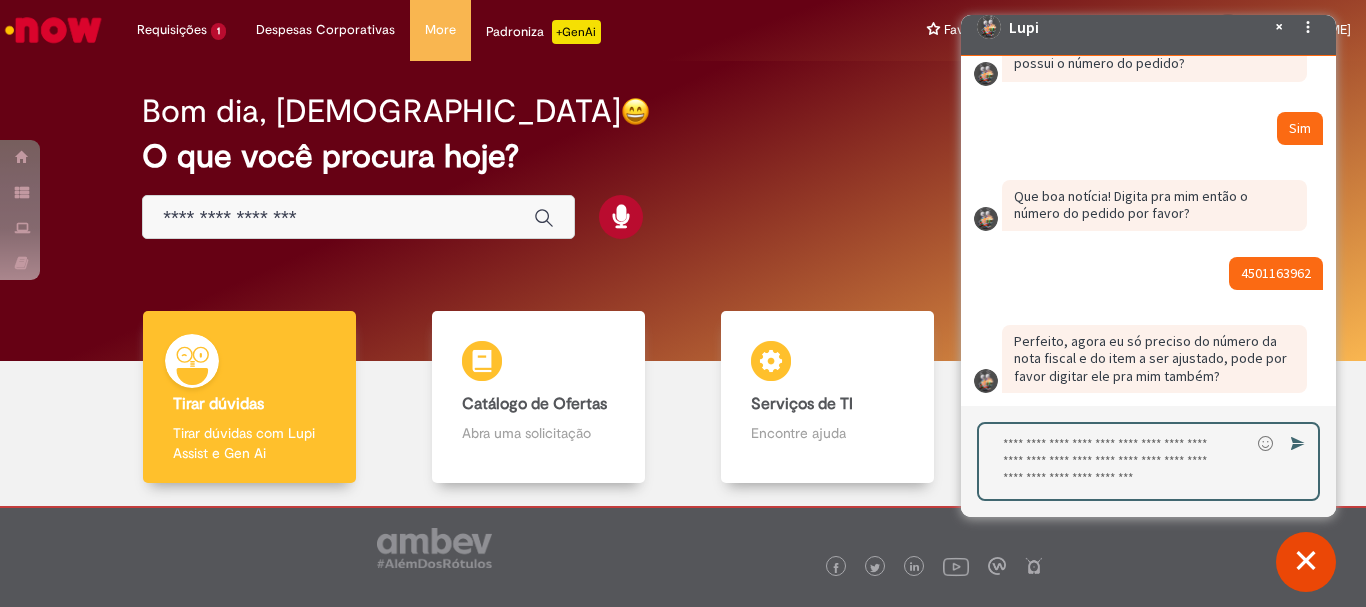 type on "*" 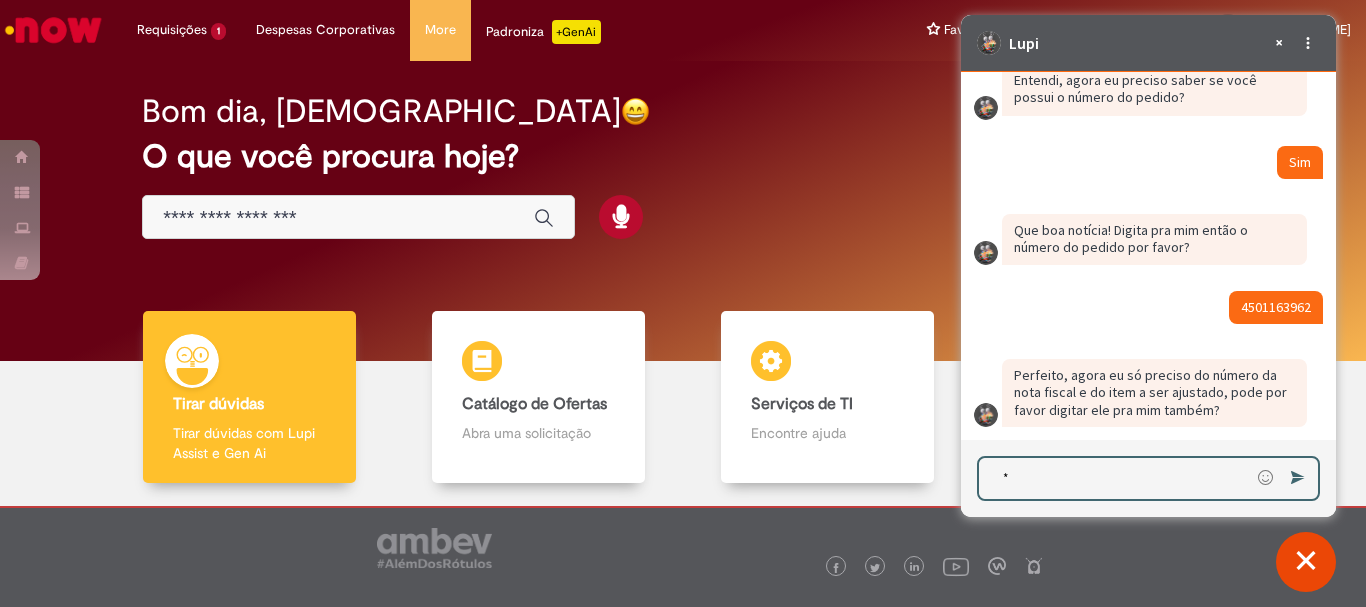 scroll, scrollTop: 3635, scrollLeft: 0, axis: vertical 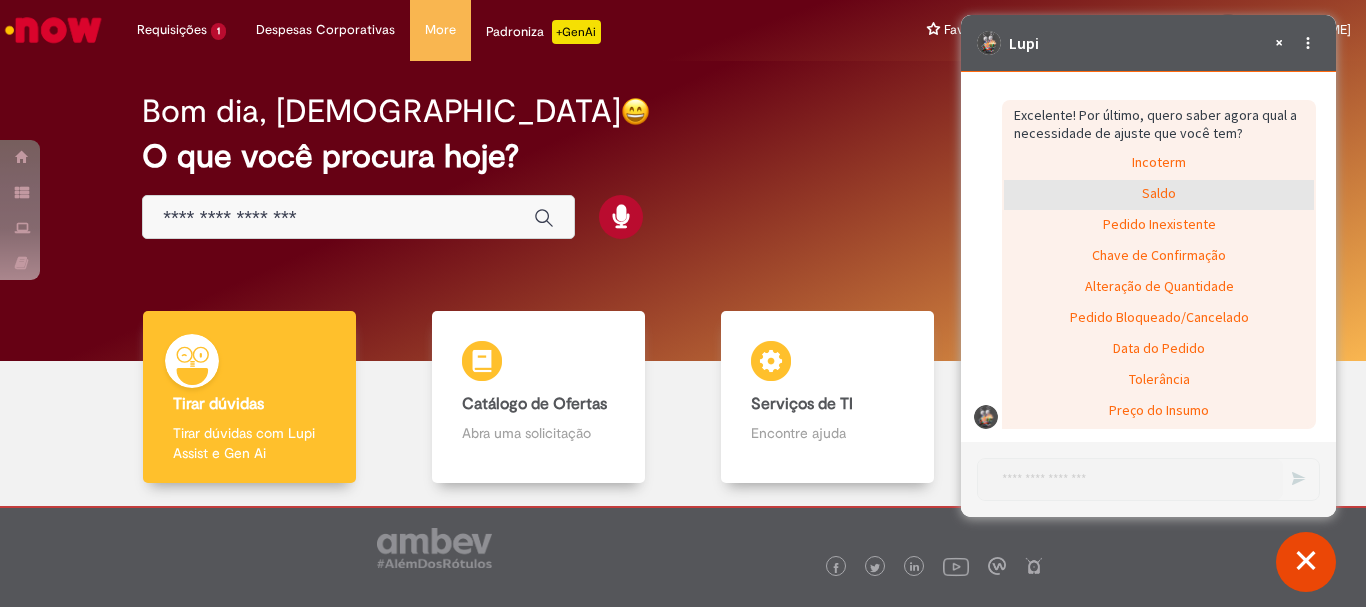 click on "Saldo" 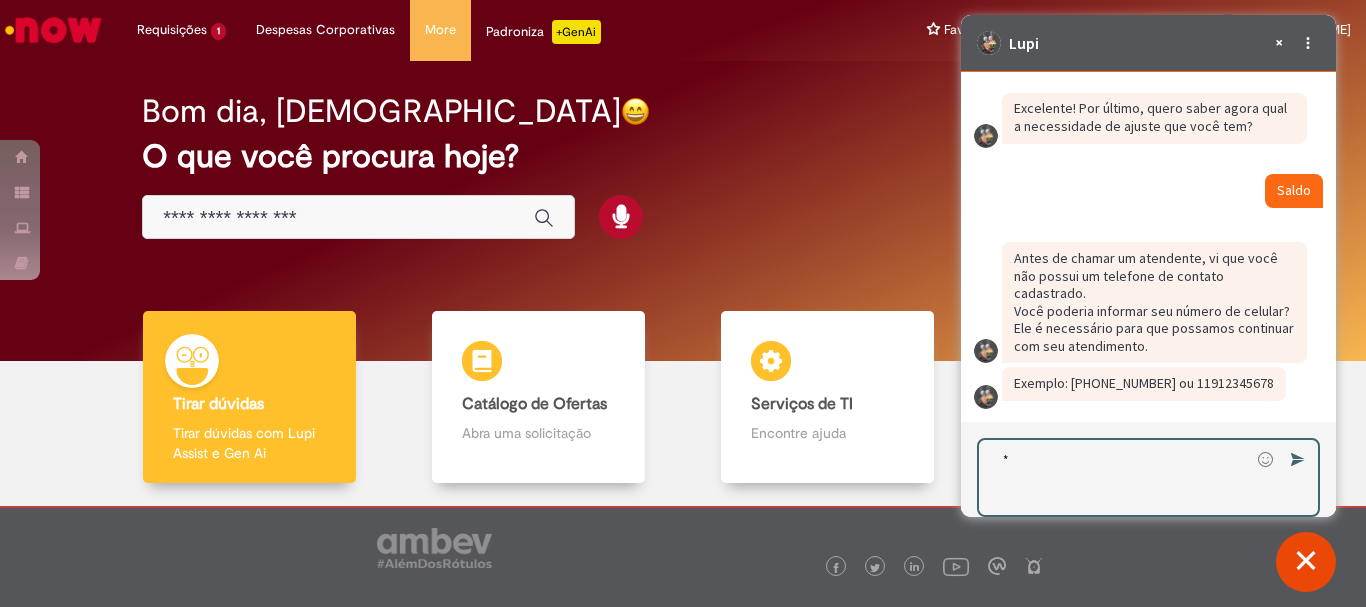 scroll, scrollTop: 4045, scrollLeft: 0, axis: vertical 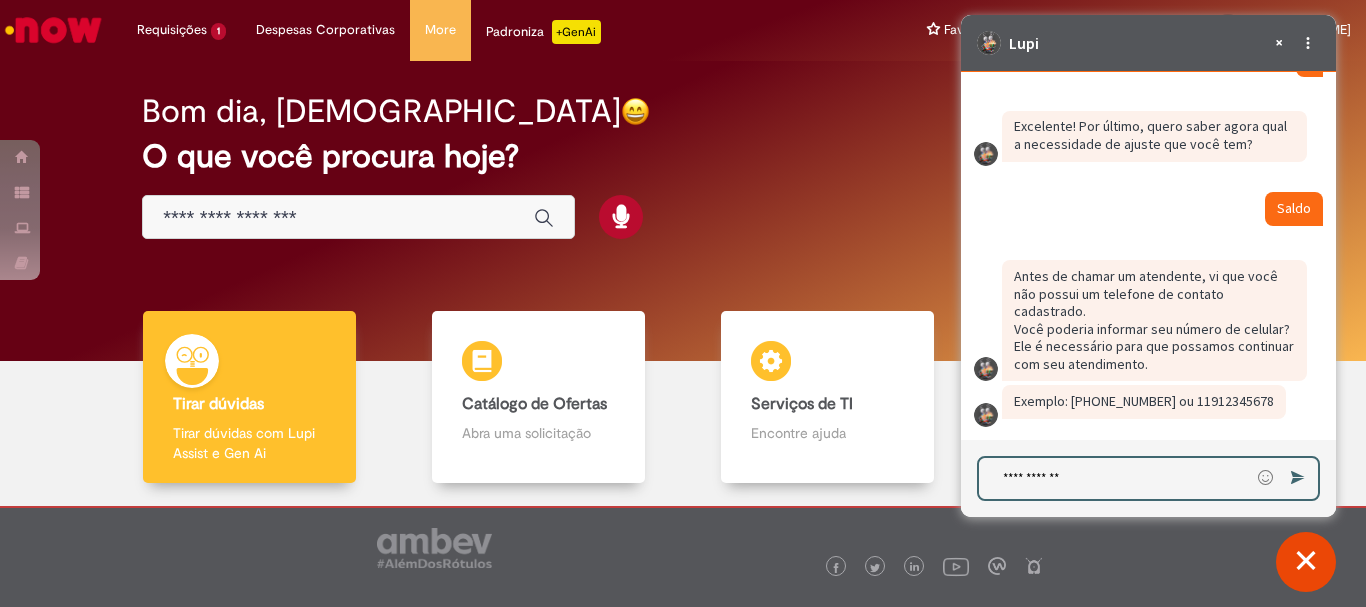 type on "**********" 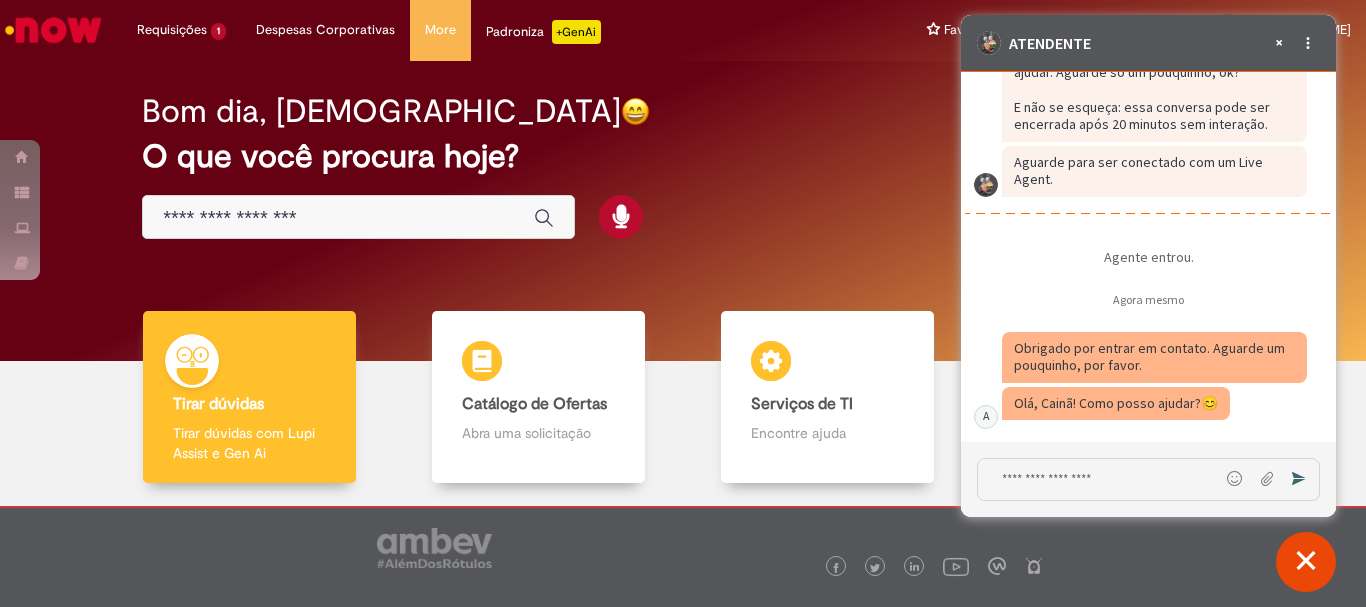 scroll, scrollTop: 4620, scrollLeft: 0, axis: vertical 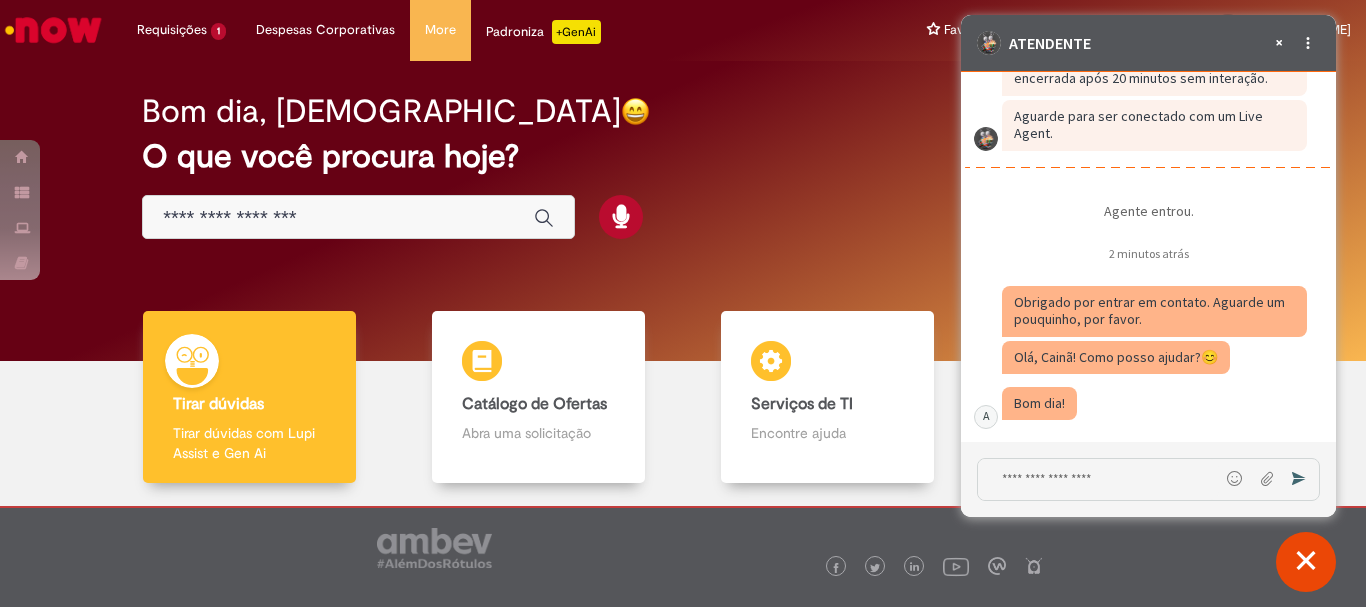 click at bounding box center (1098, 479) 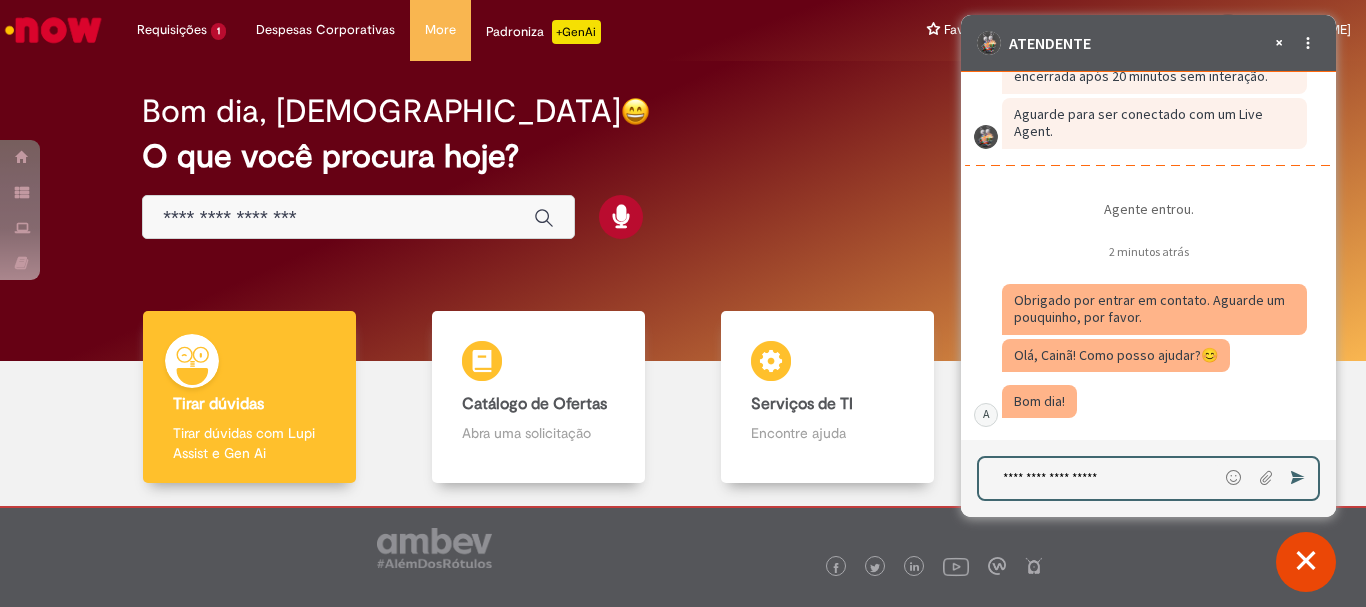 type on "**********" 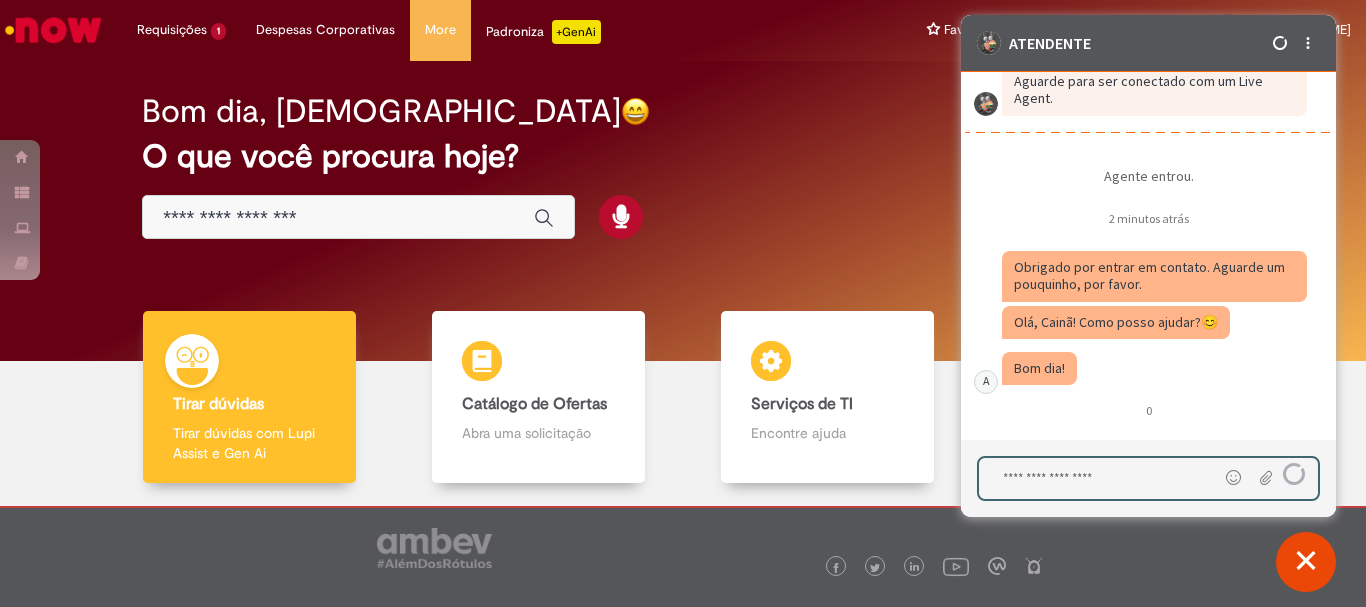 scroll, scrollTop: 4713, scrollLeft: 0, axis: vertical 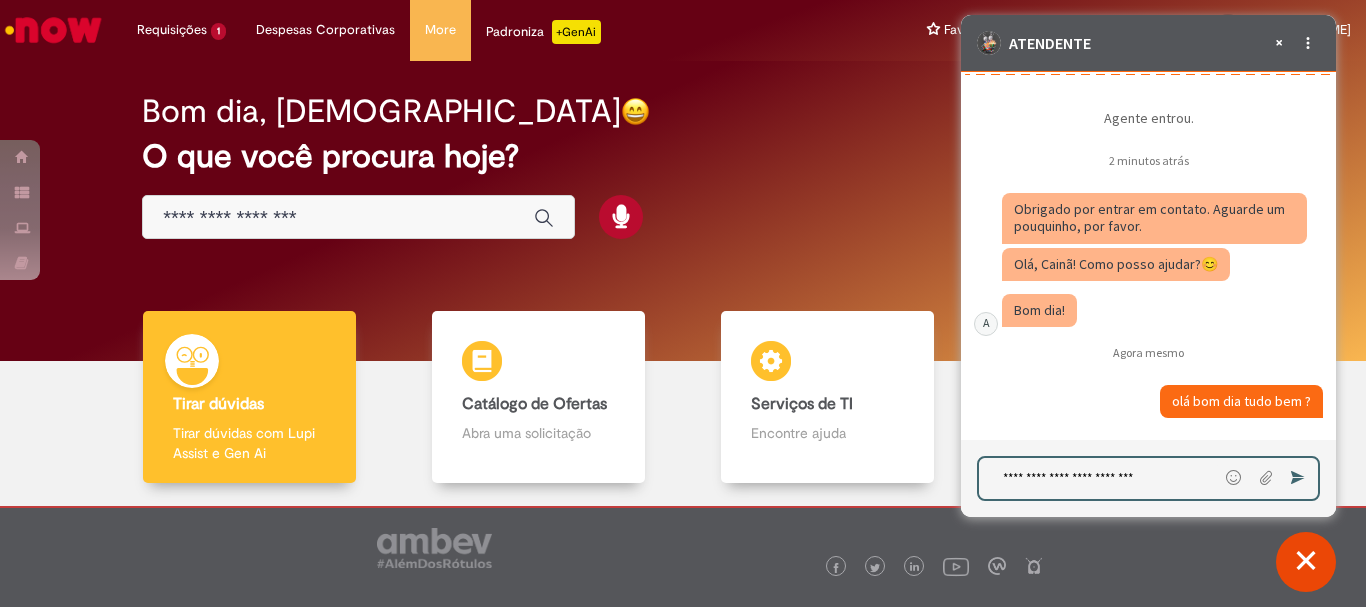 type on "**********" 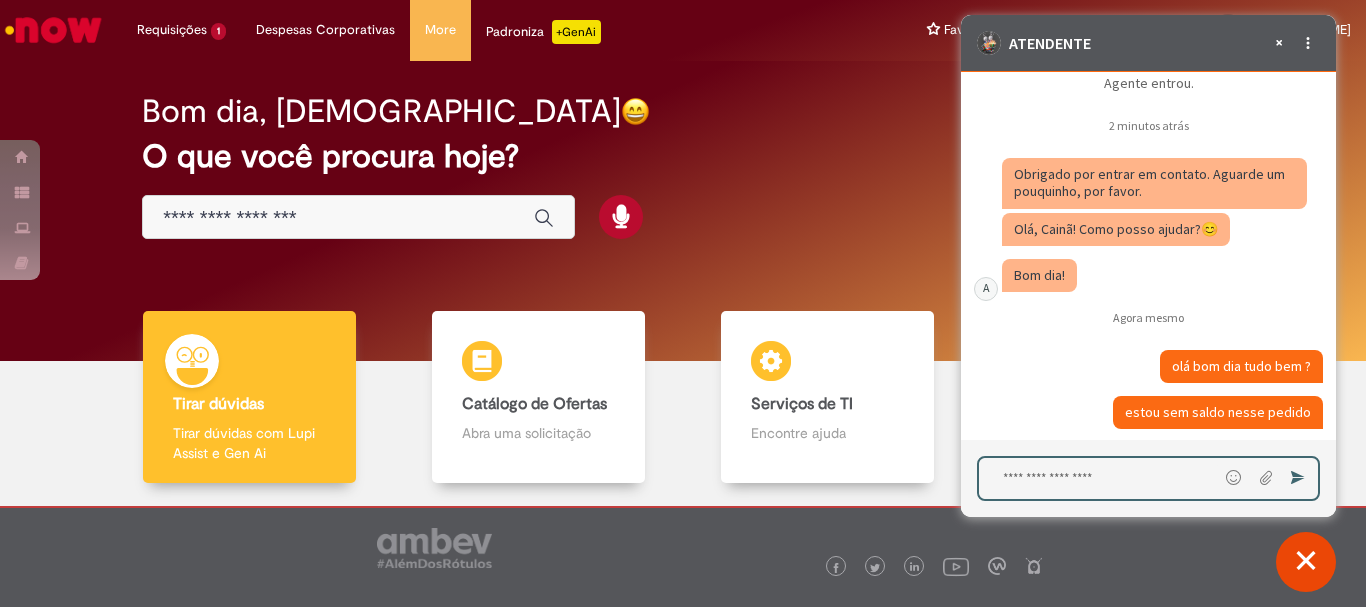 scroll, scrollTop: 4759, scrollLeft: 0, axis: vertical 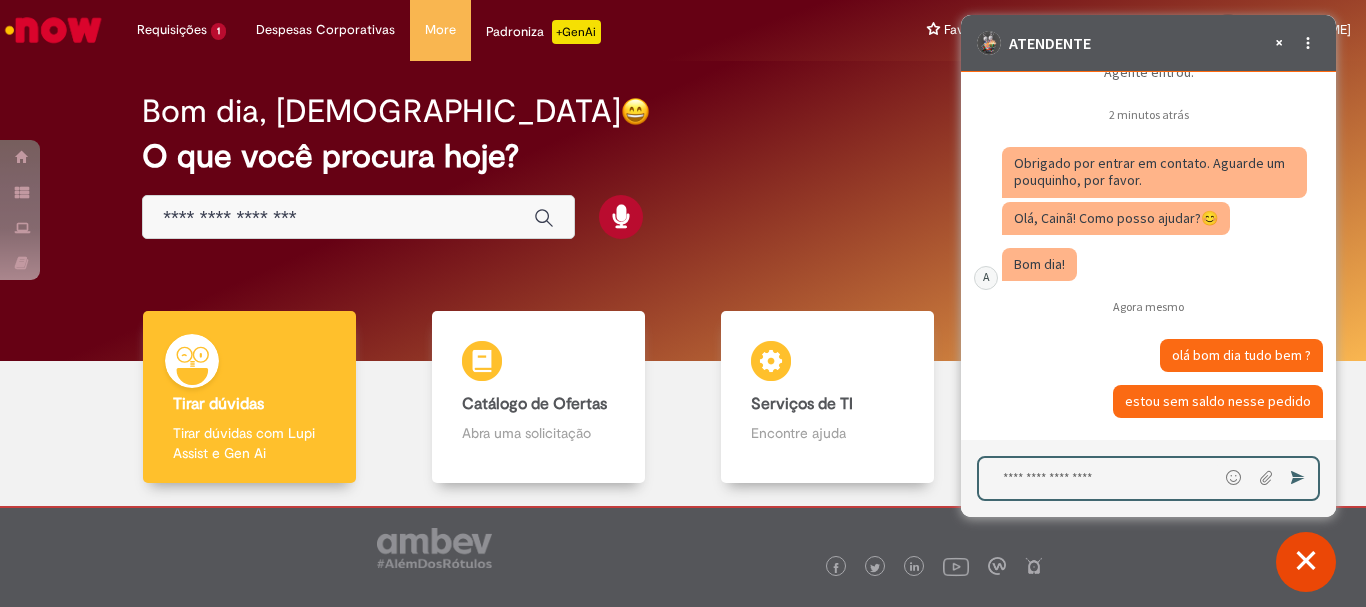 paste on "**********" 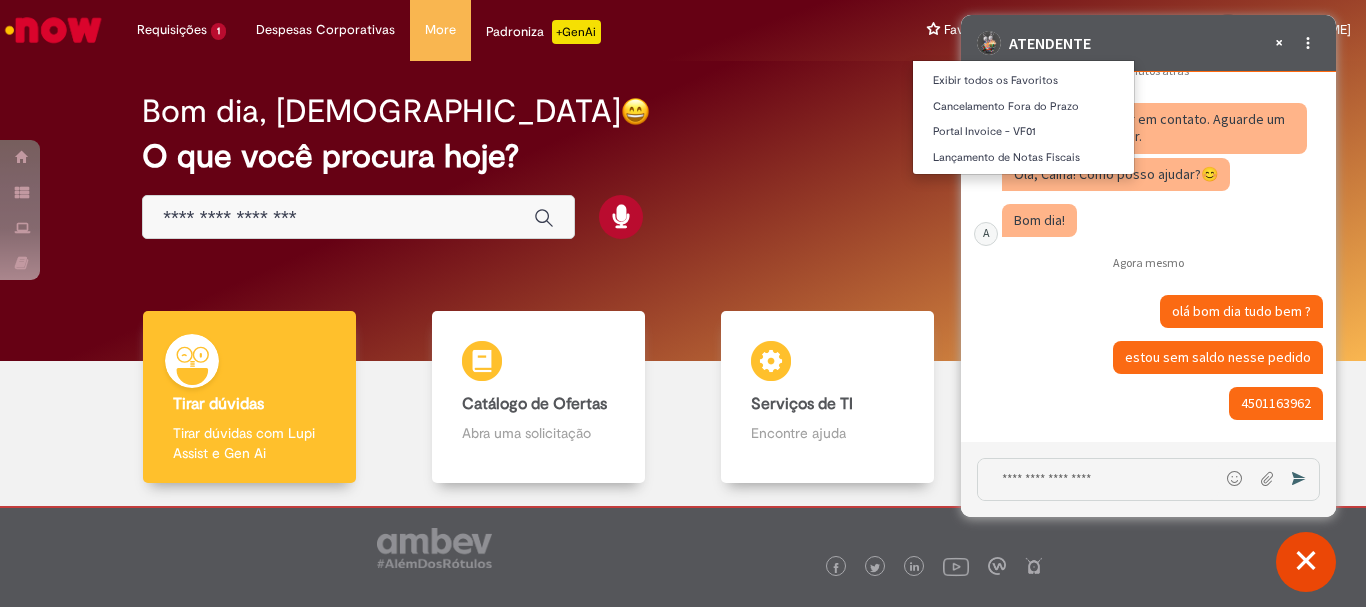 scroll, scrollTop: 4803, scrollLeft: 0, axis: vertical 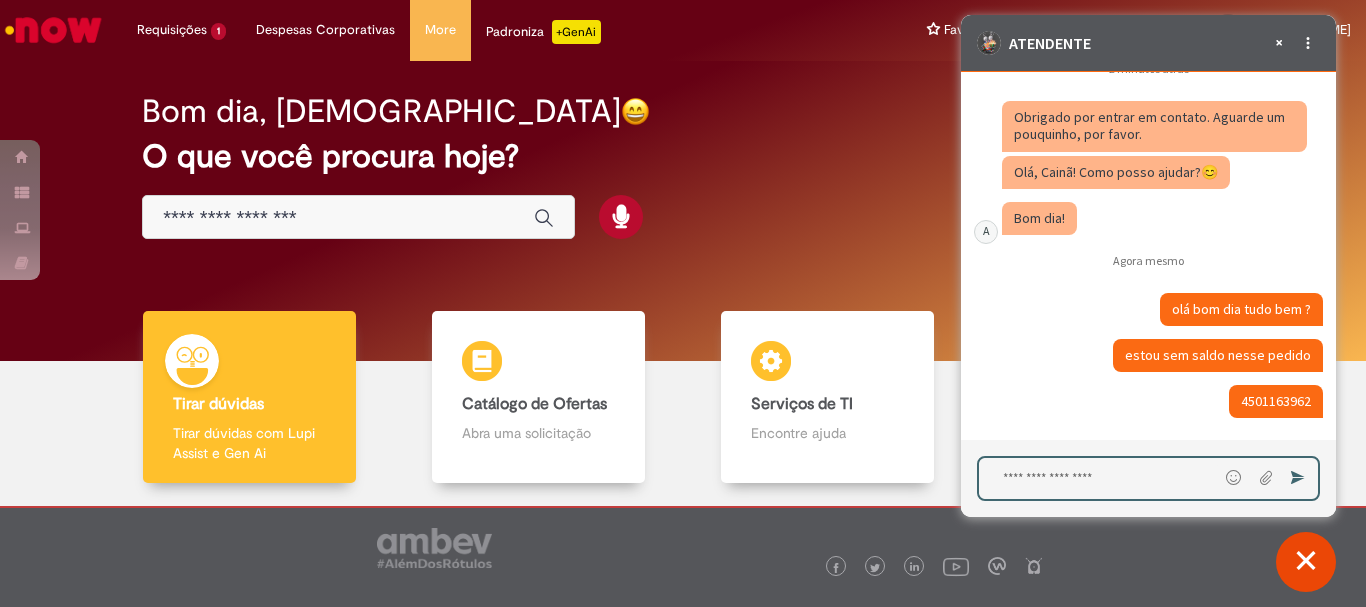 type on "*" 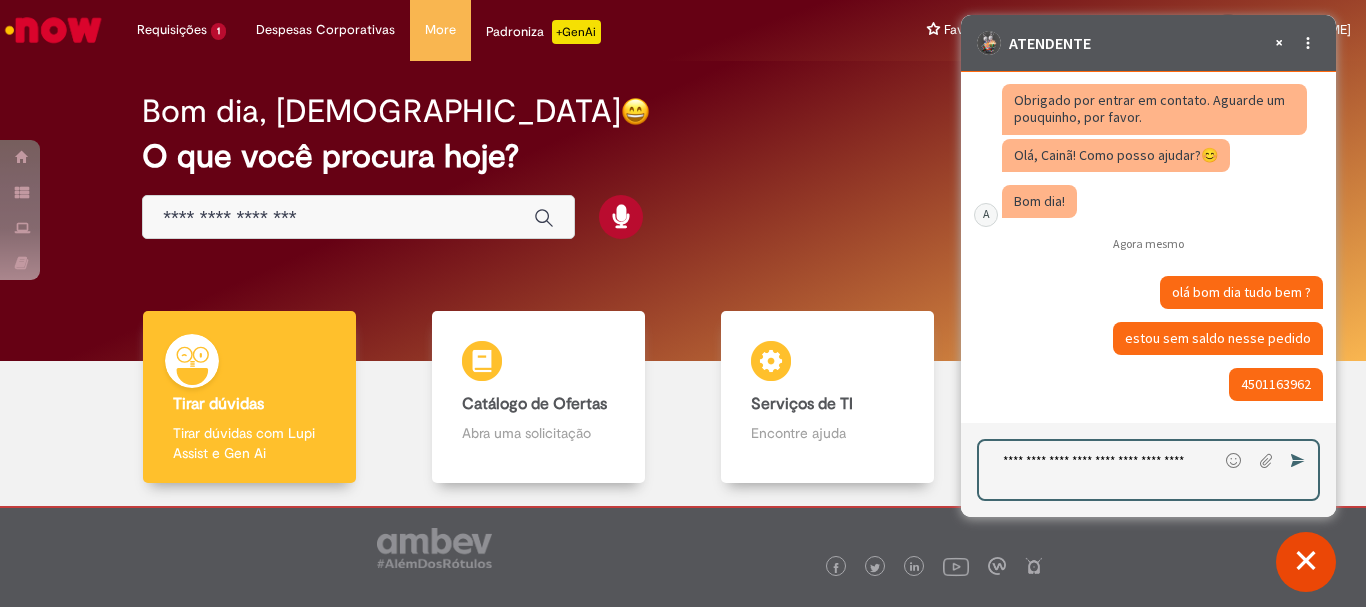 type on "**********" 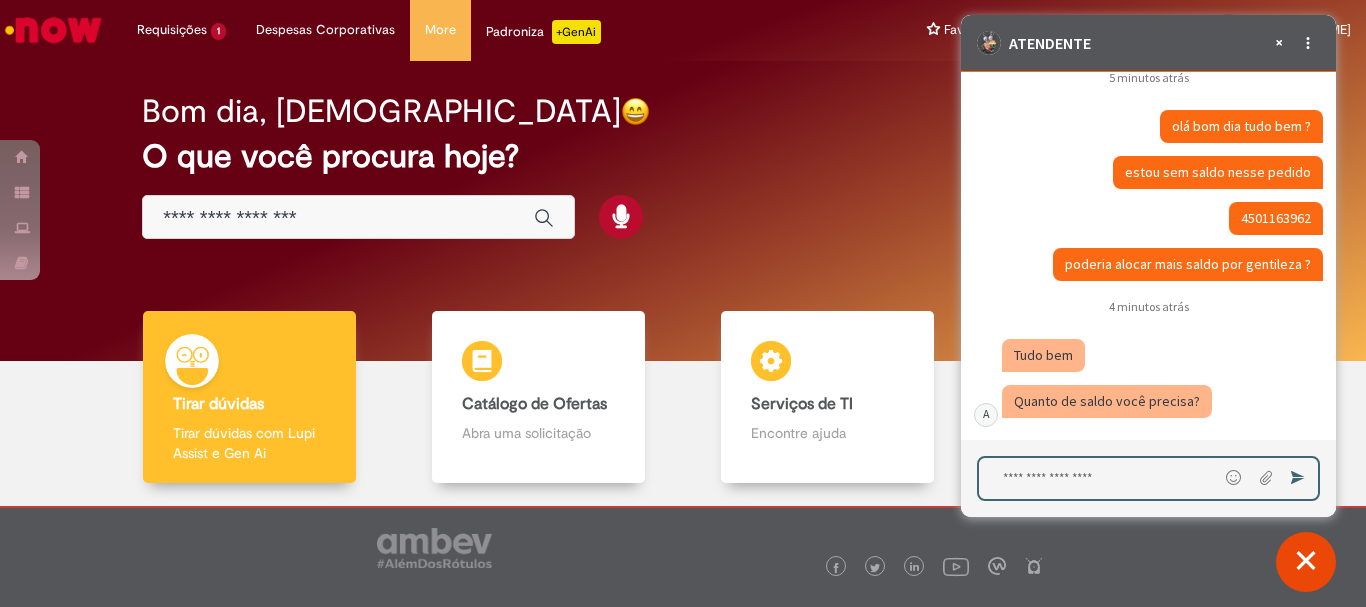 scroll, scrollTop: 5105, scrollLeft: 0, axis: vertical 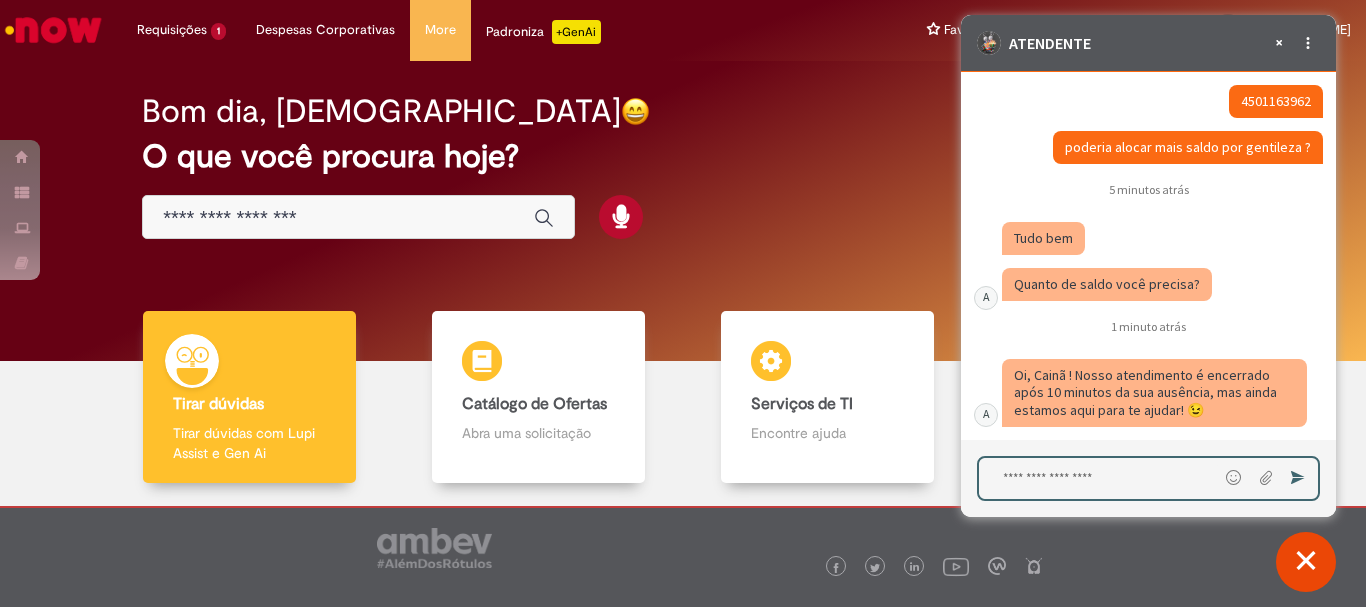 click at bounding box center (1098, 478) 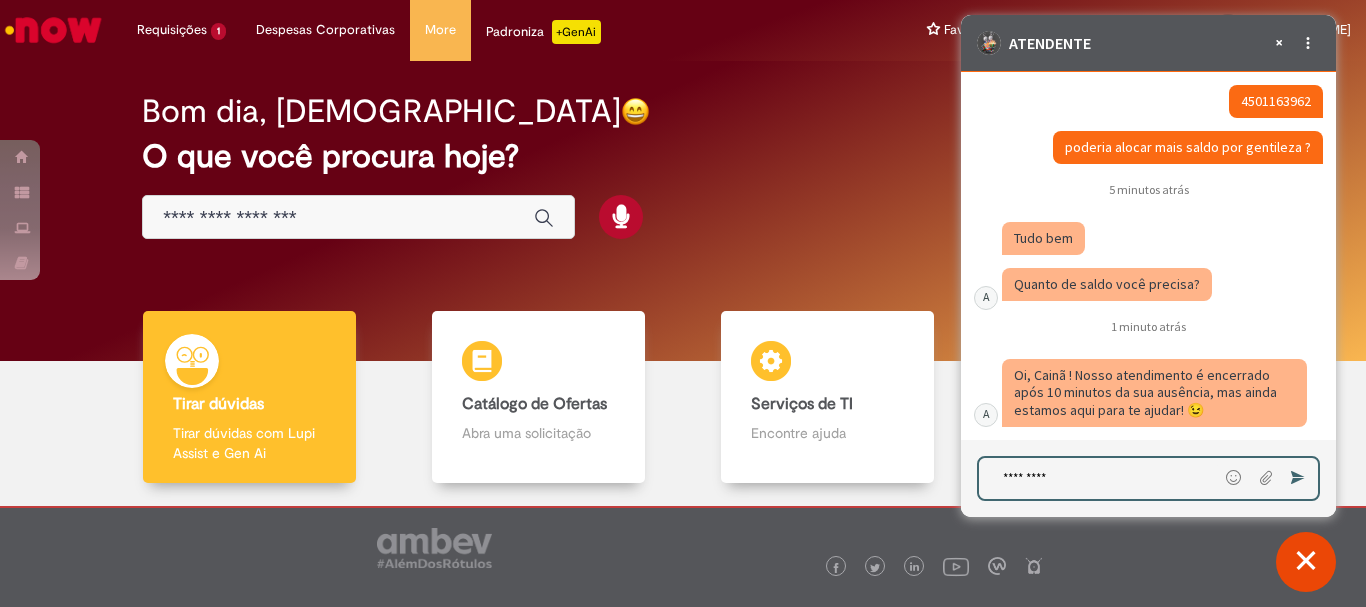 type on "**********" 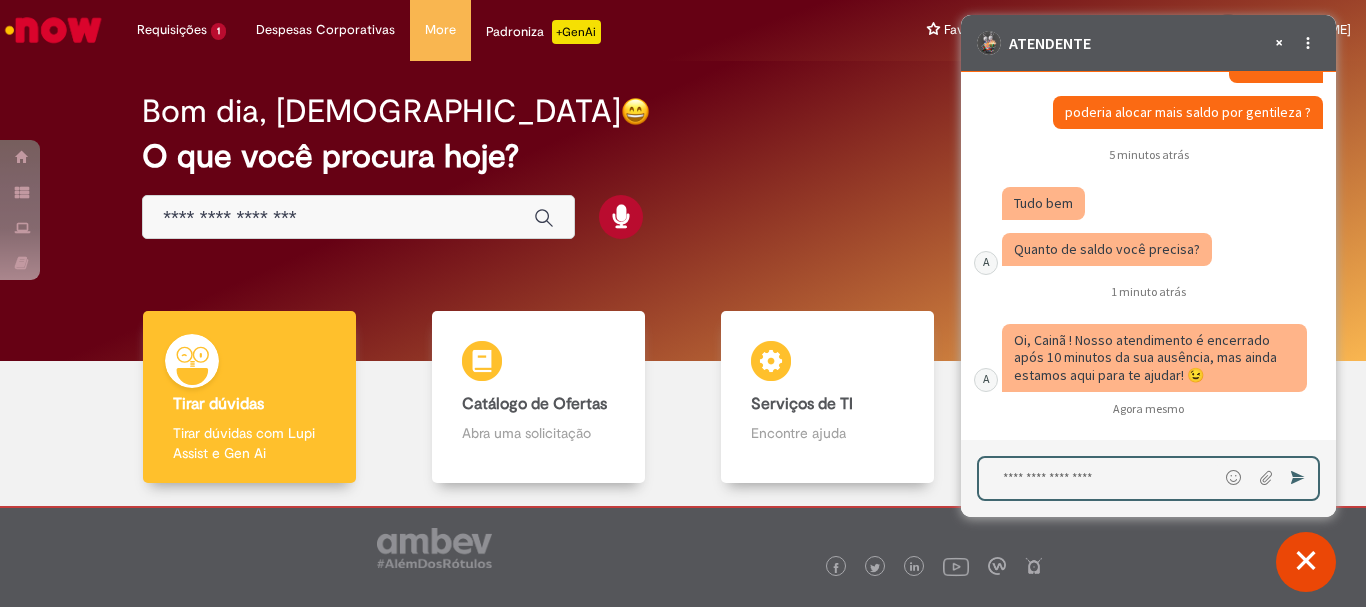 scroll, scrollTop: 5196, scrollLeft: 0, axis: vertical 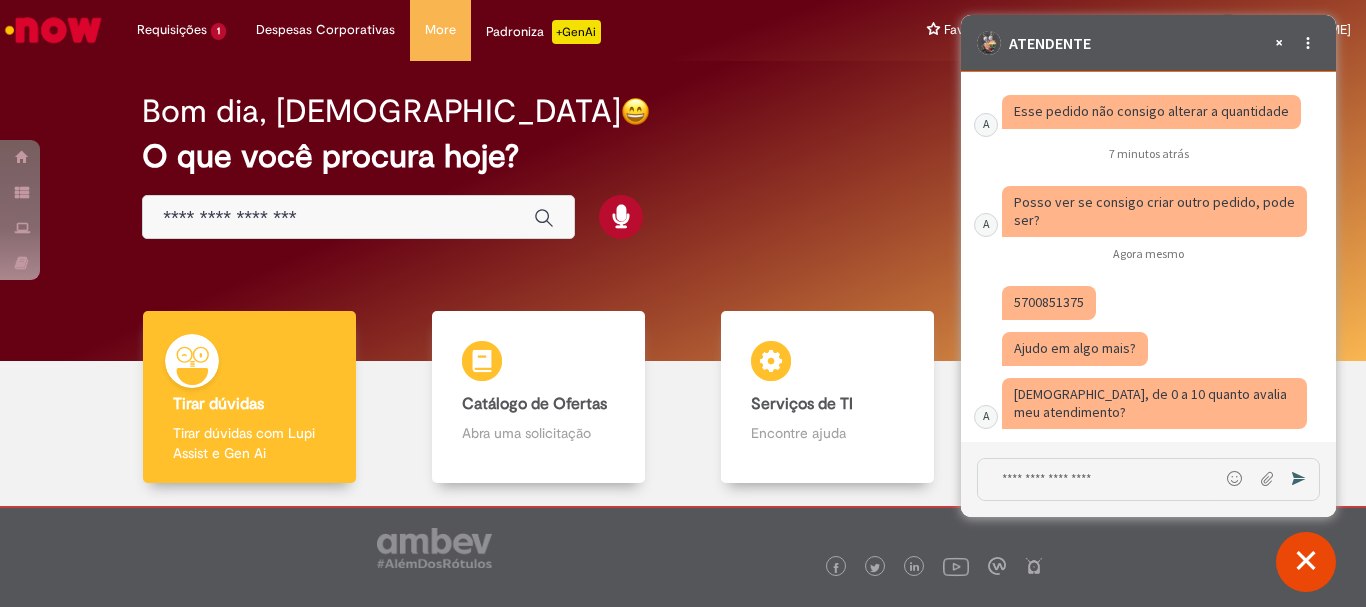 click at bounding box center [1098, 479] 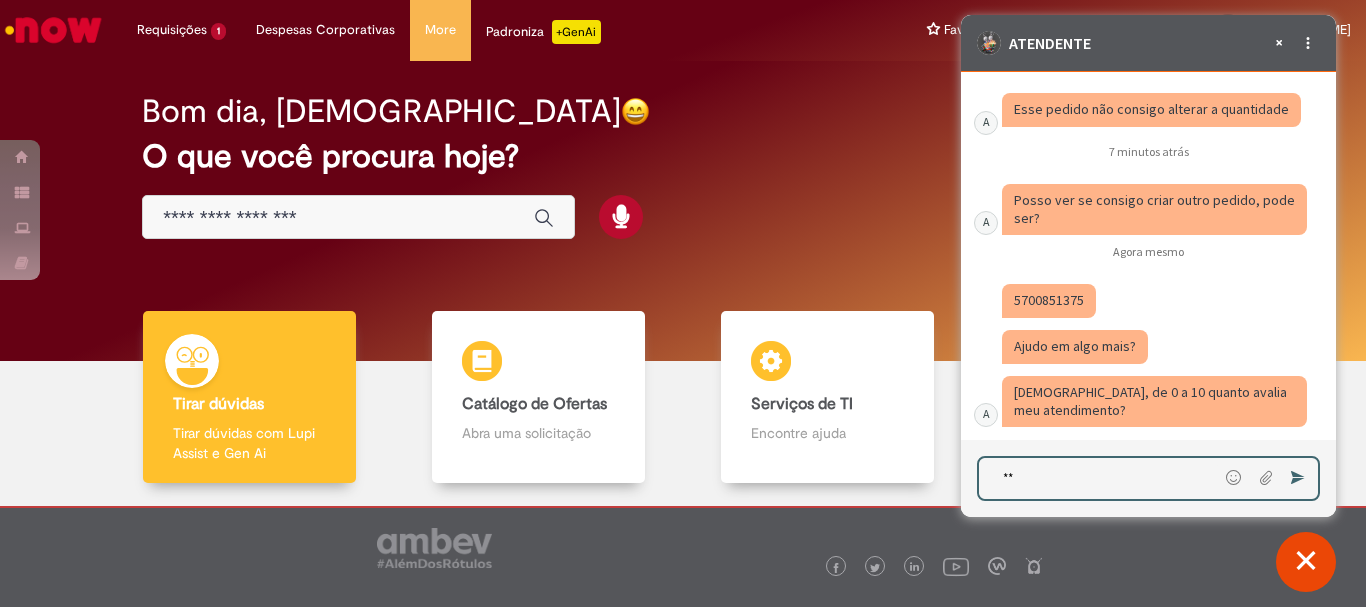 type on "**" 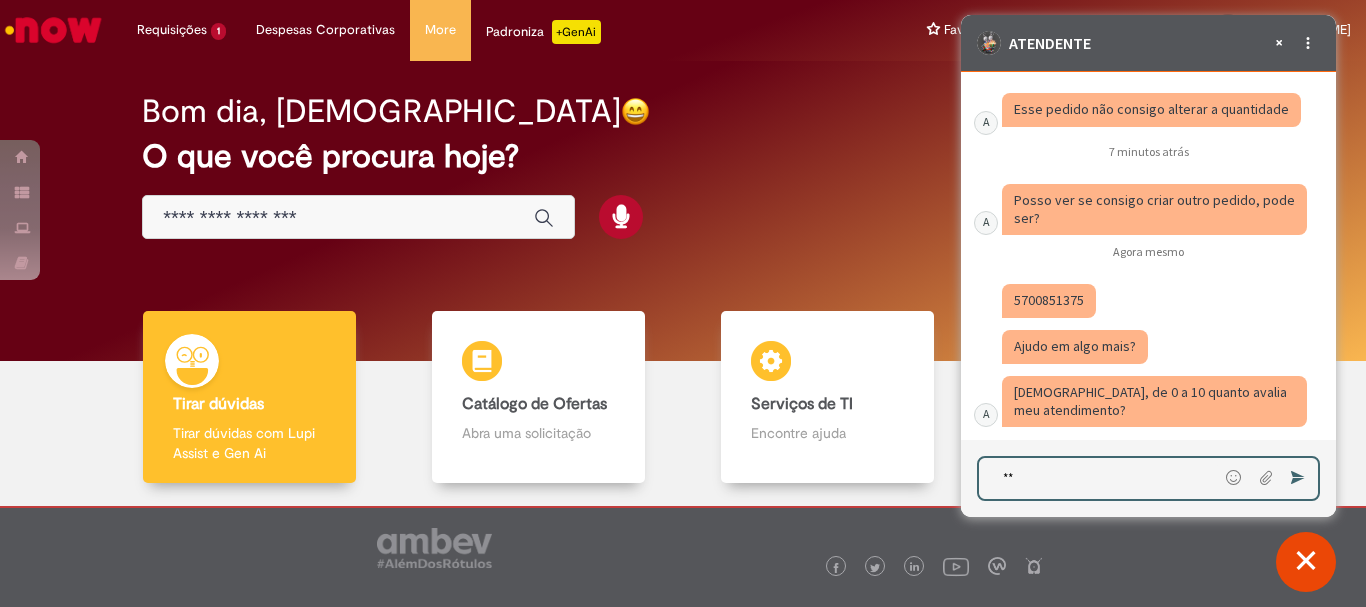 scroll, scrollTop: 5579, scrollLeft: 0, axis: vertical 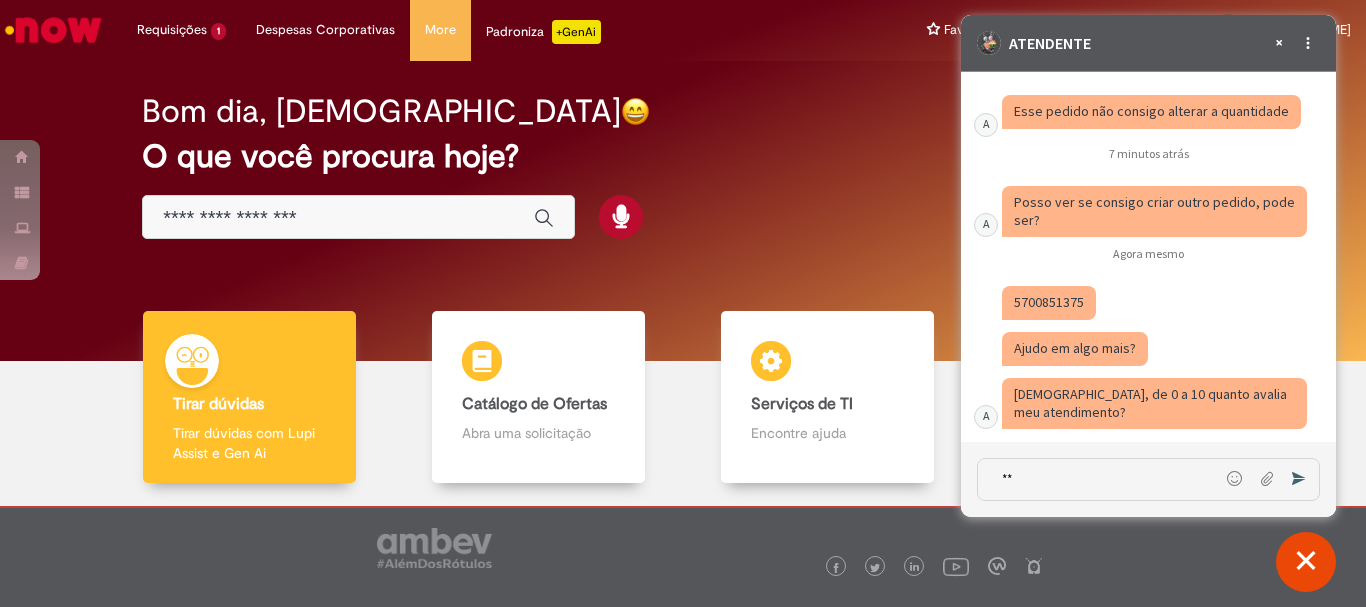 drag, startPoint x: 1085, startPoint y: 300, endPoint x: 1014, endPoint y: 305, distance: 71.17584 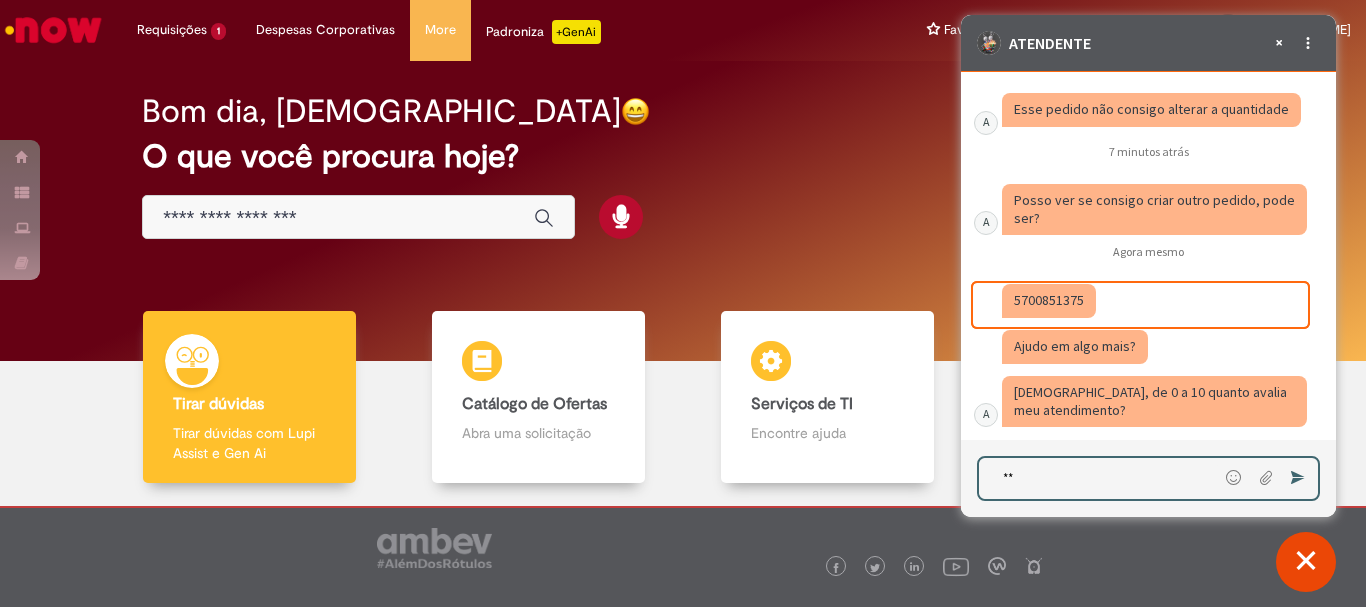 click on "**" at bounding box center (1098, 478) 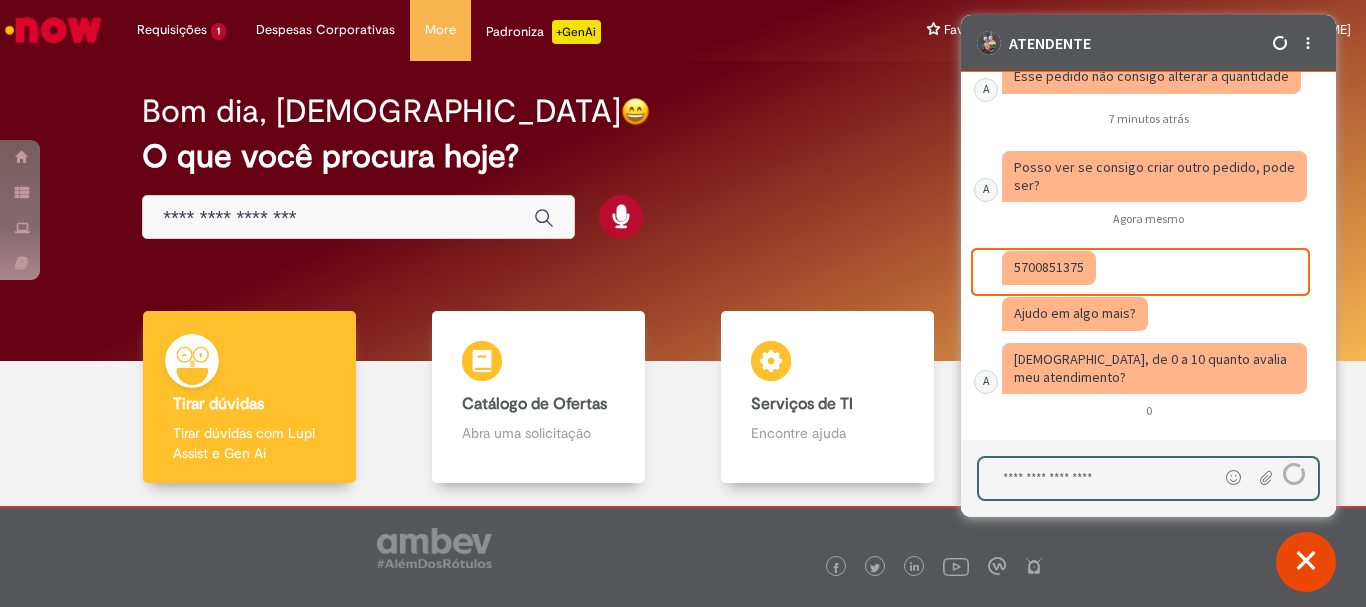 scroll, scrollTop: 5670, scrollLeft: 0, axis: vertical 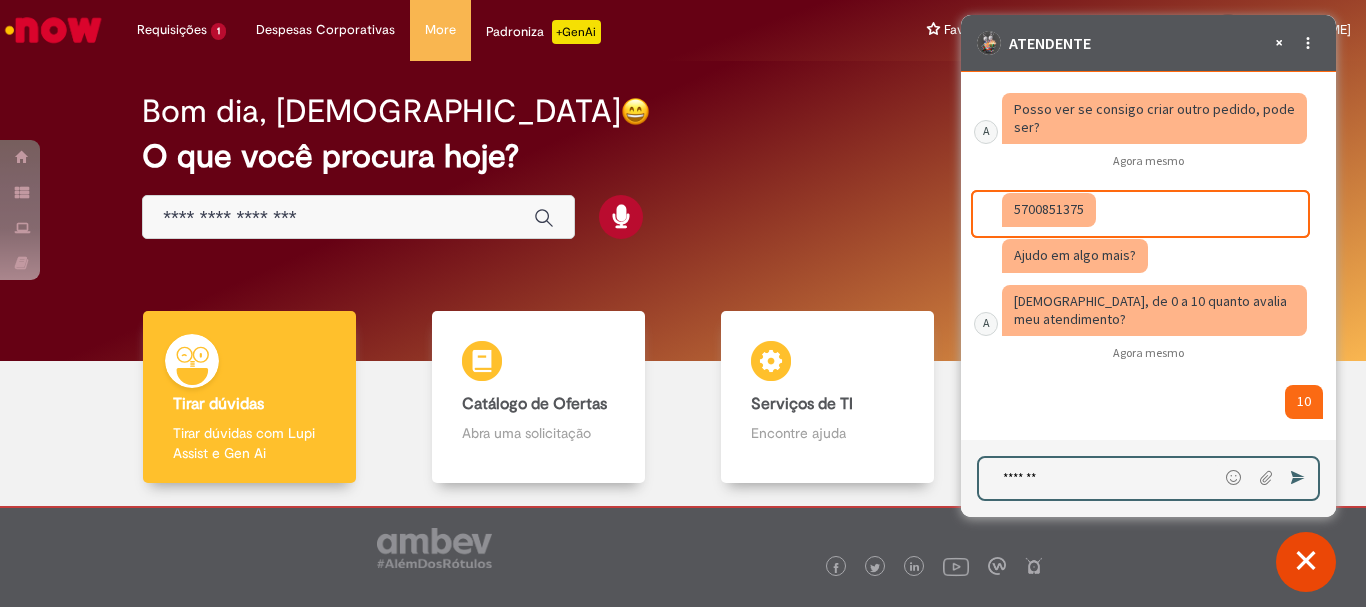 type on "********" 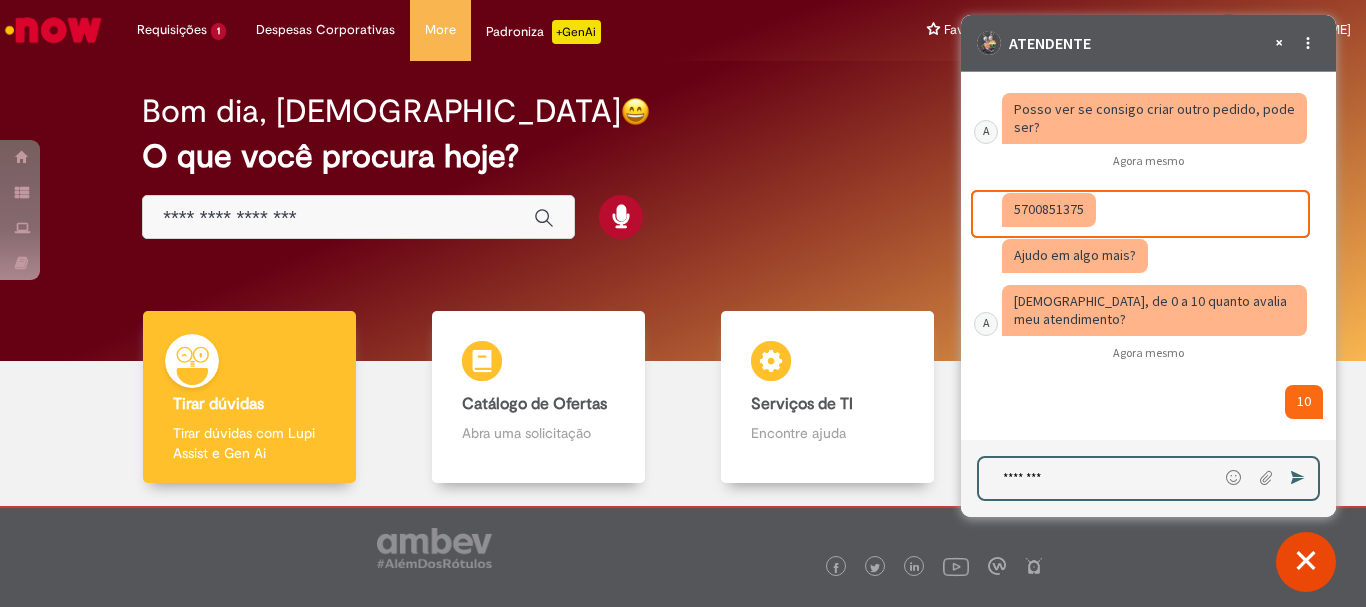 type 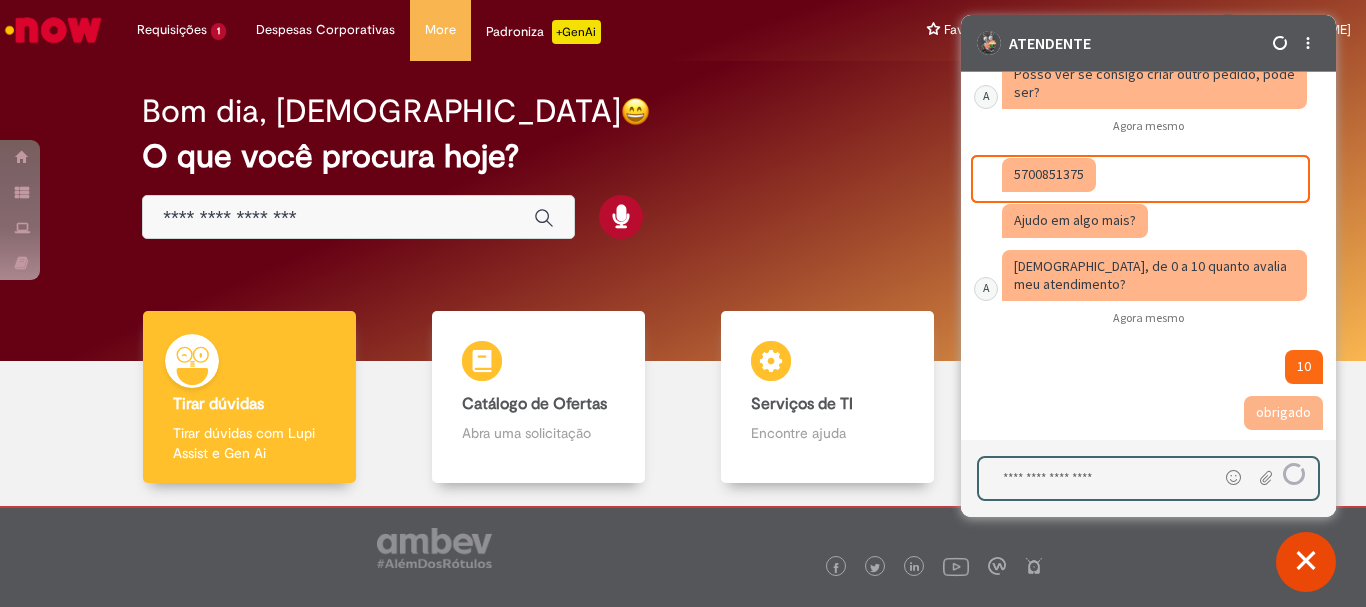 scroll, scrollTop: 5716, scrollLeft: 0, axis: vertical 